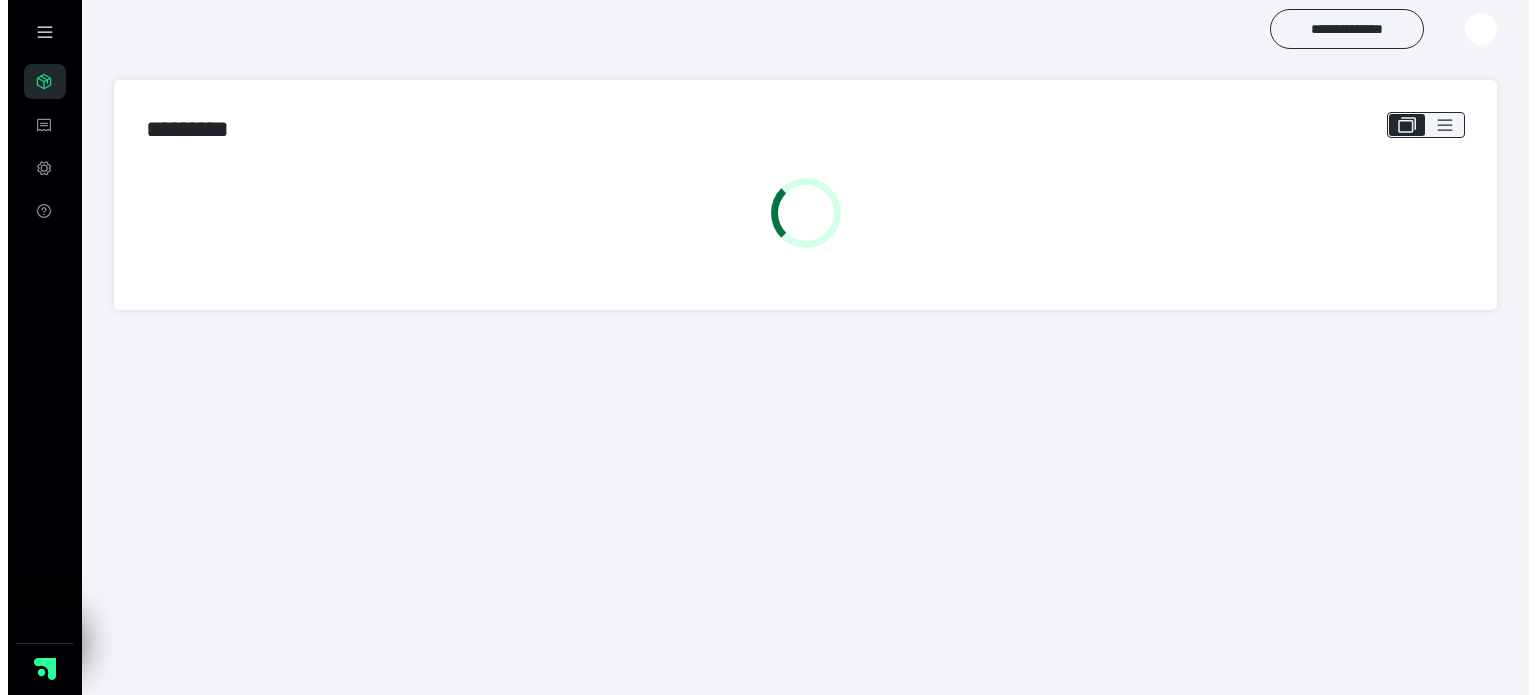 scroll, scrollTop: 0, scrollLeft: 0, axis: both 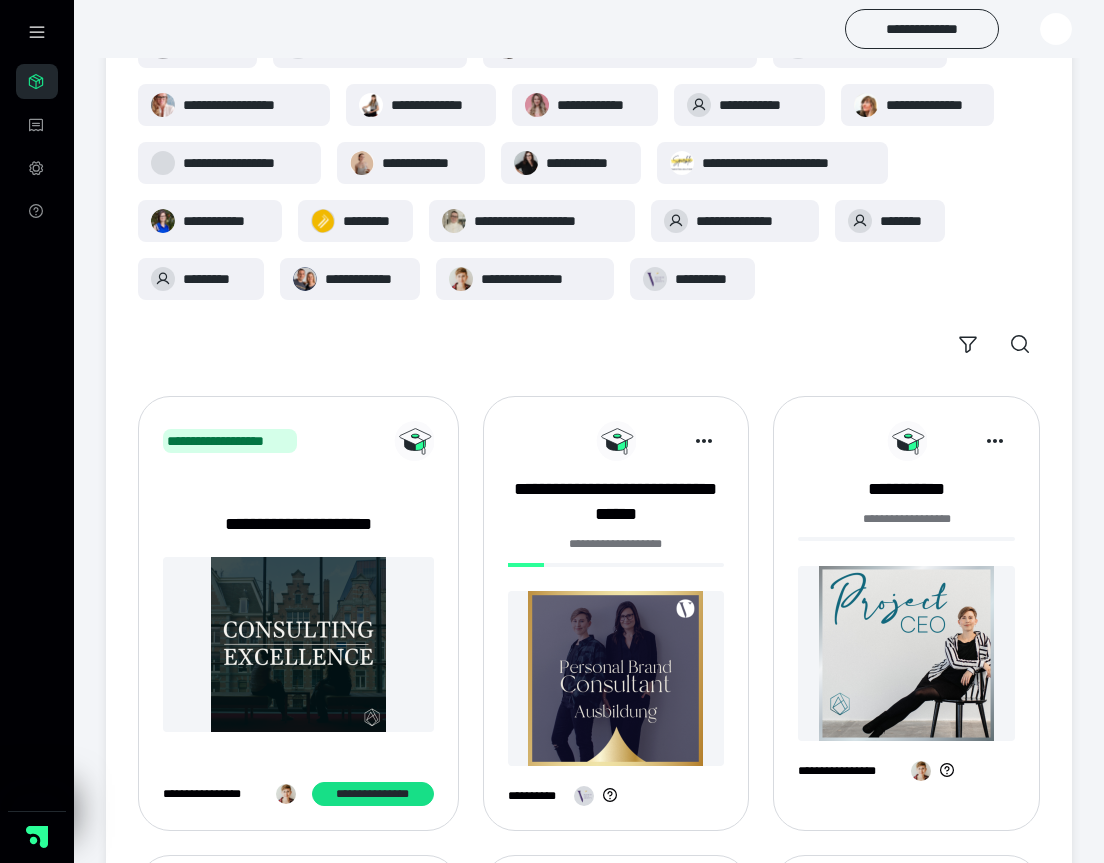 click at bounding box center [616, 678] 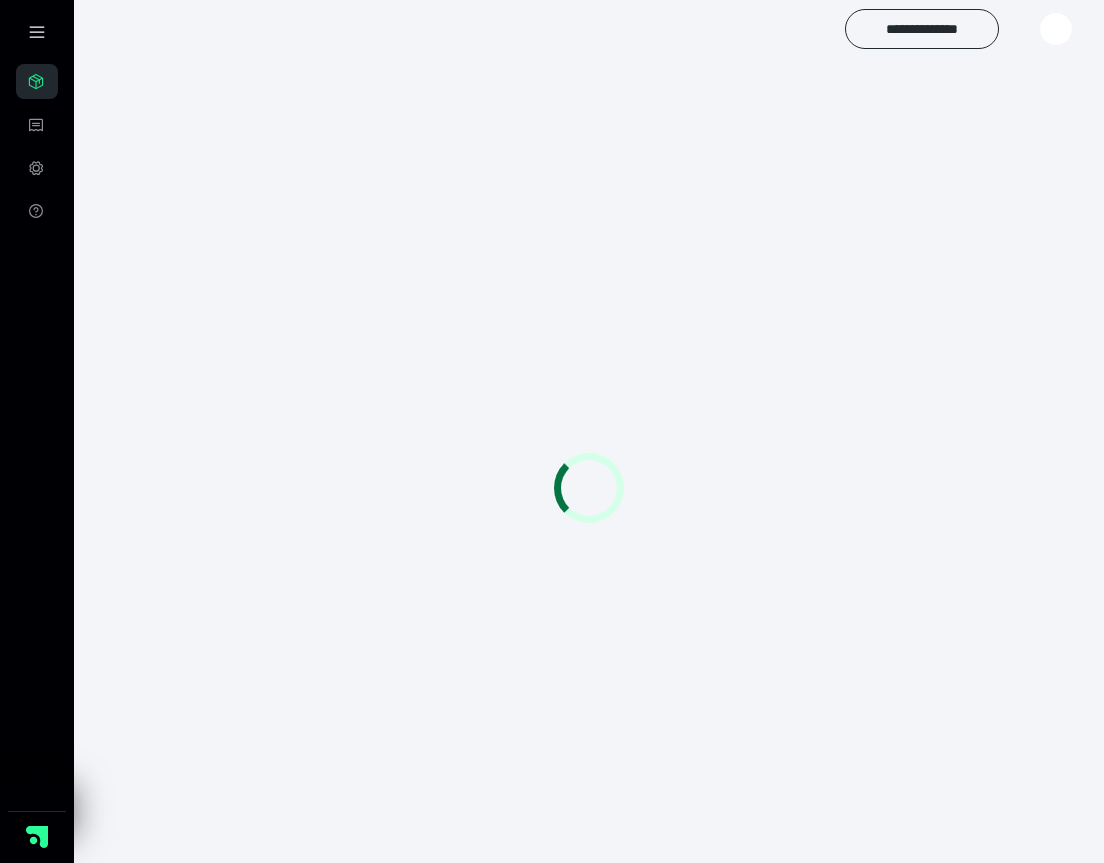 scroll, scrollTop: 0, scrollLeft: 0, axis: both 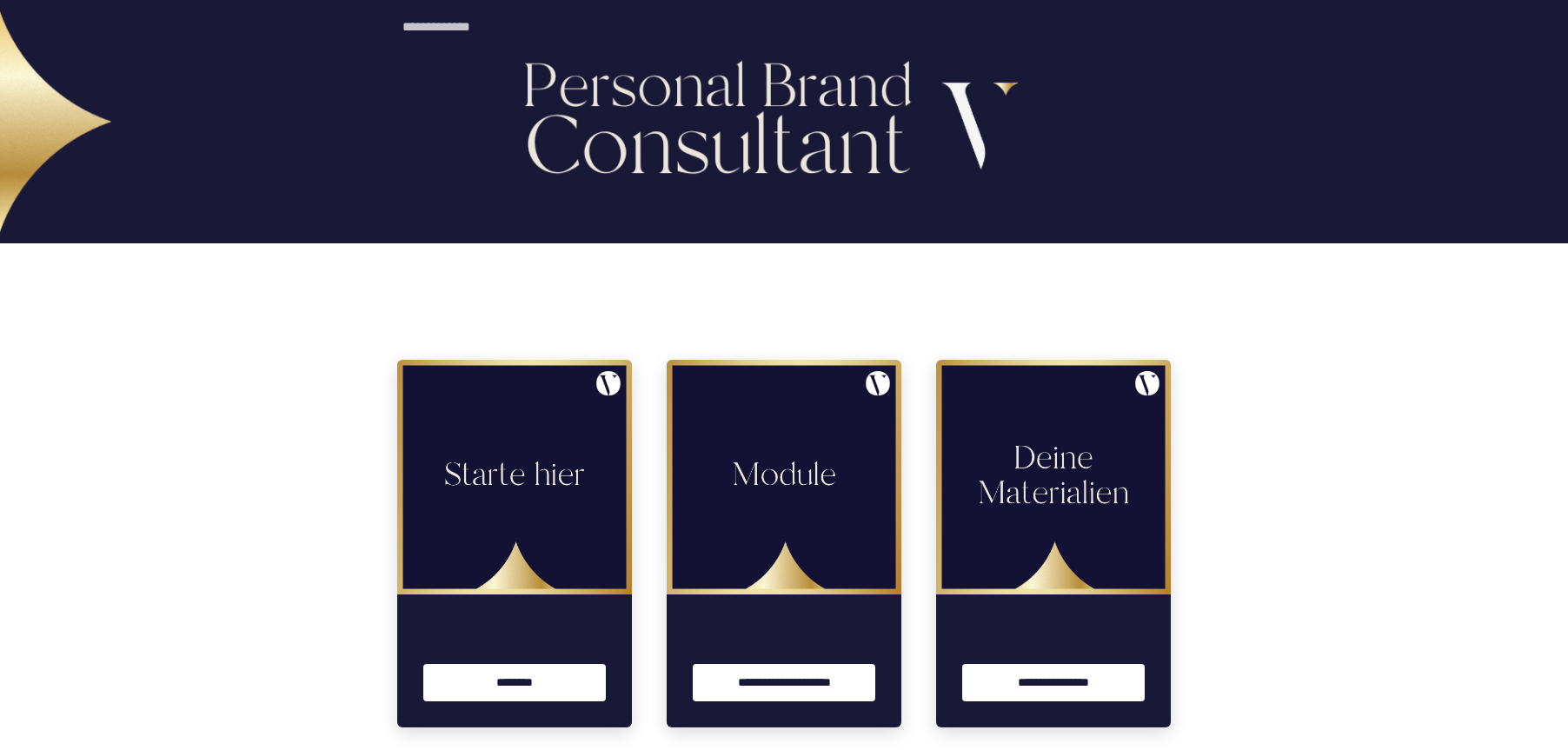 click at bounding box center [515, 477] 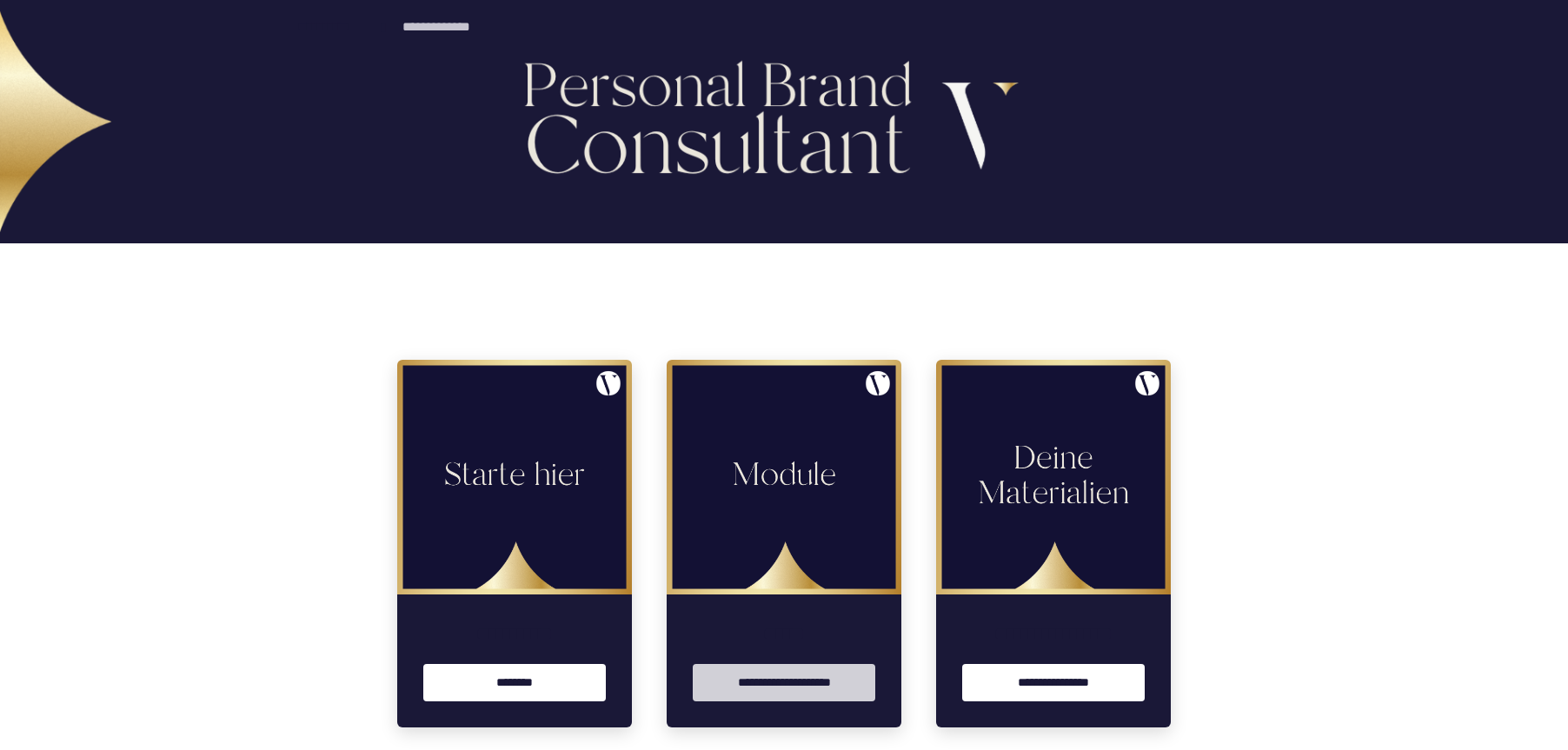 click on "**********" at bounding box center [784, 682] 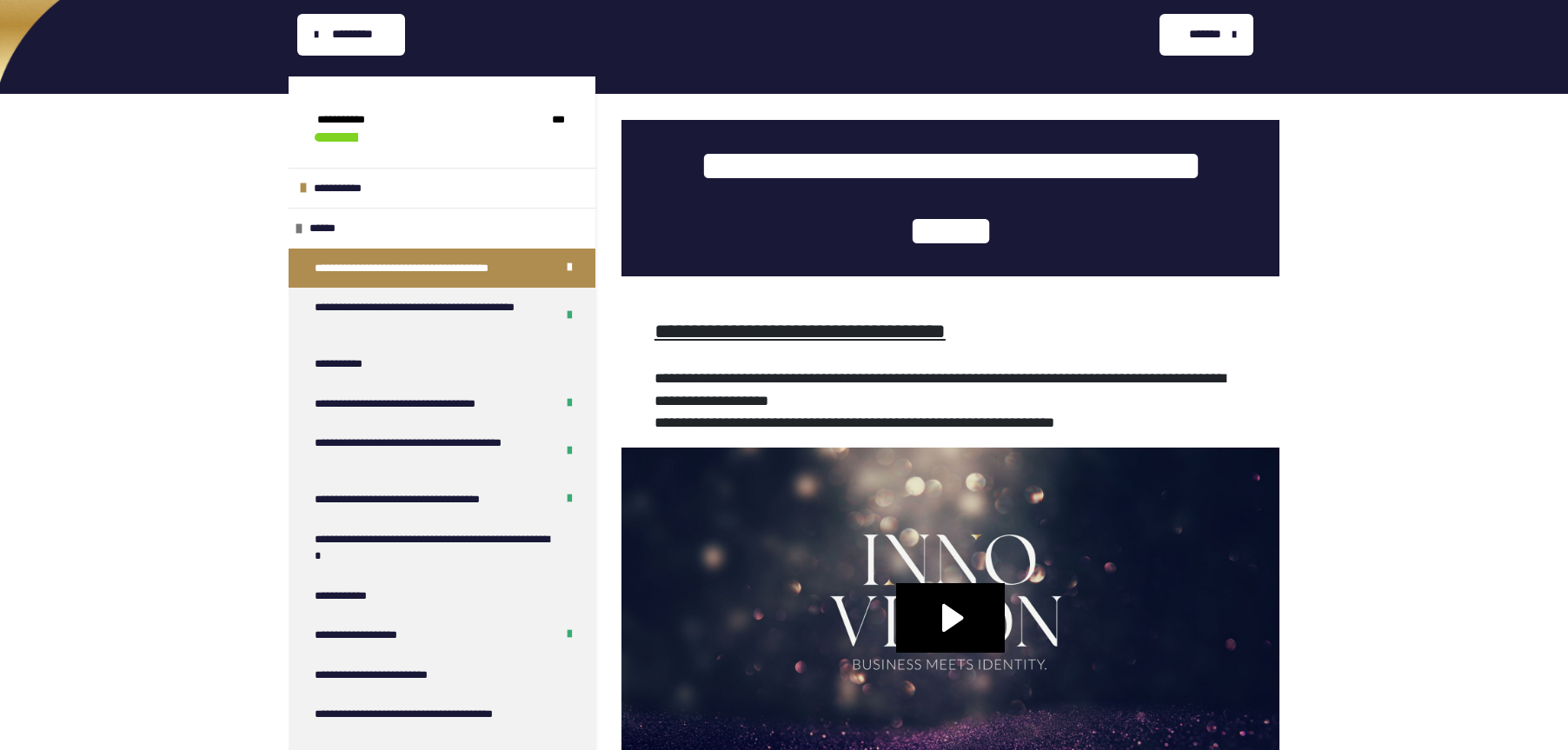 scroll, scrollTop: 261, scrollLeft: 0, axis: vertical 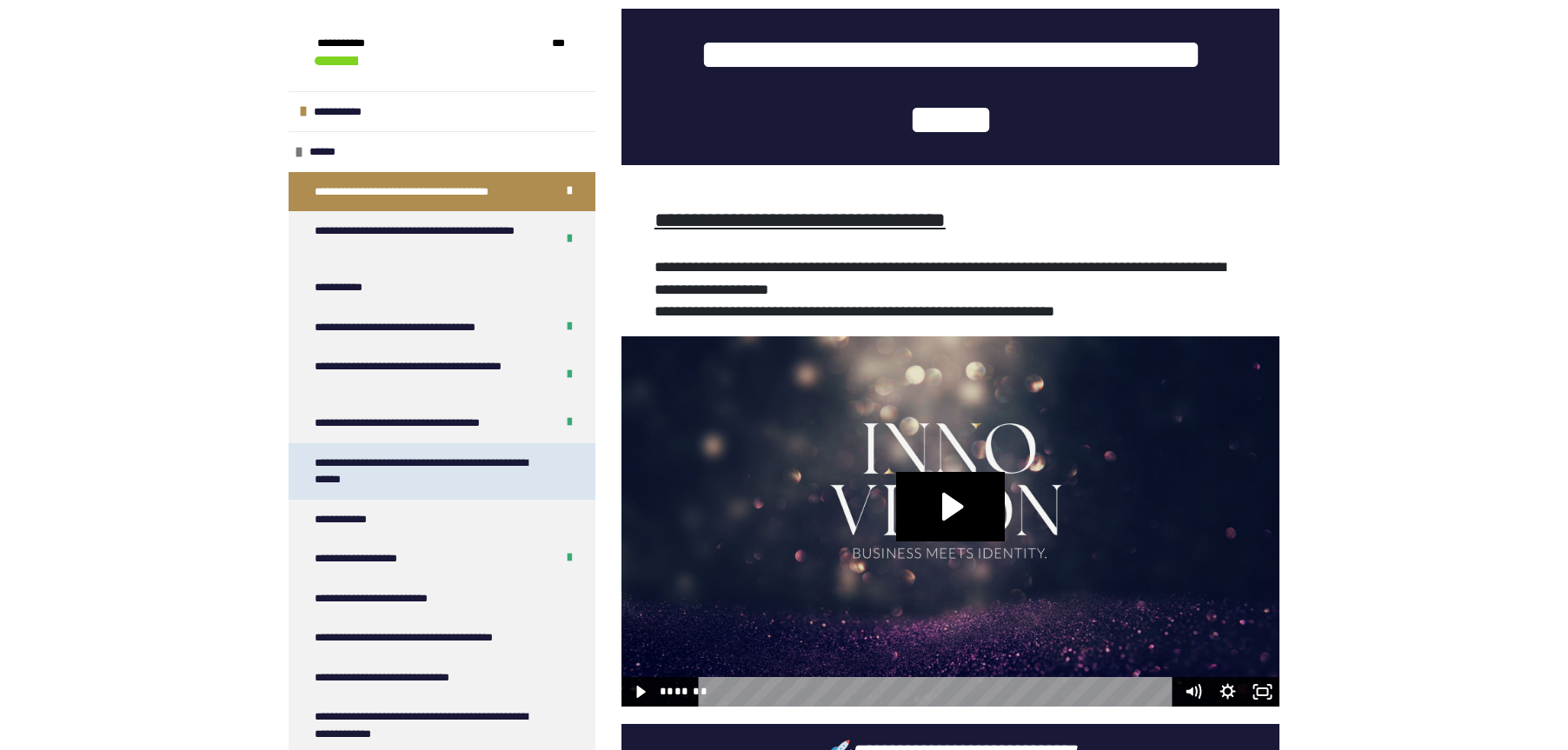 click on "**********" at bounding box center (429, 471) 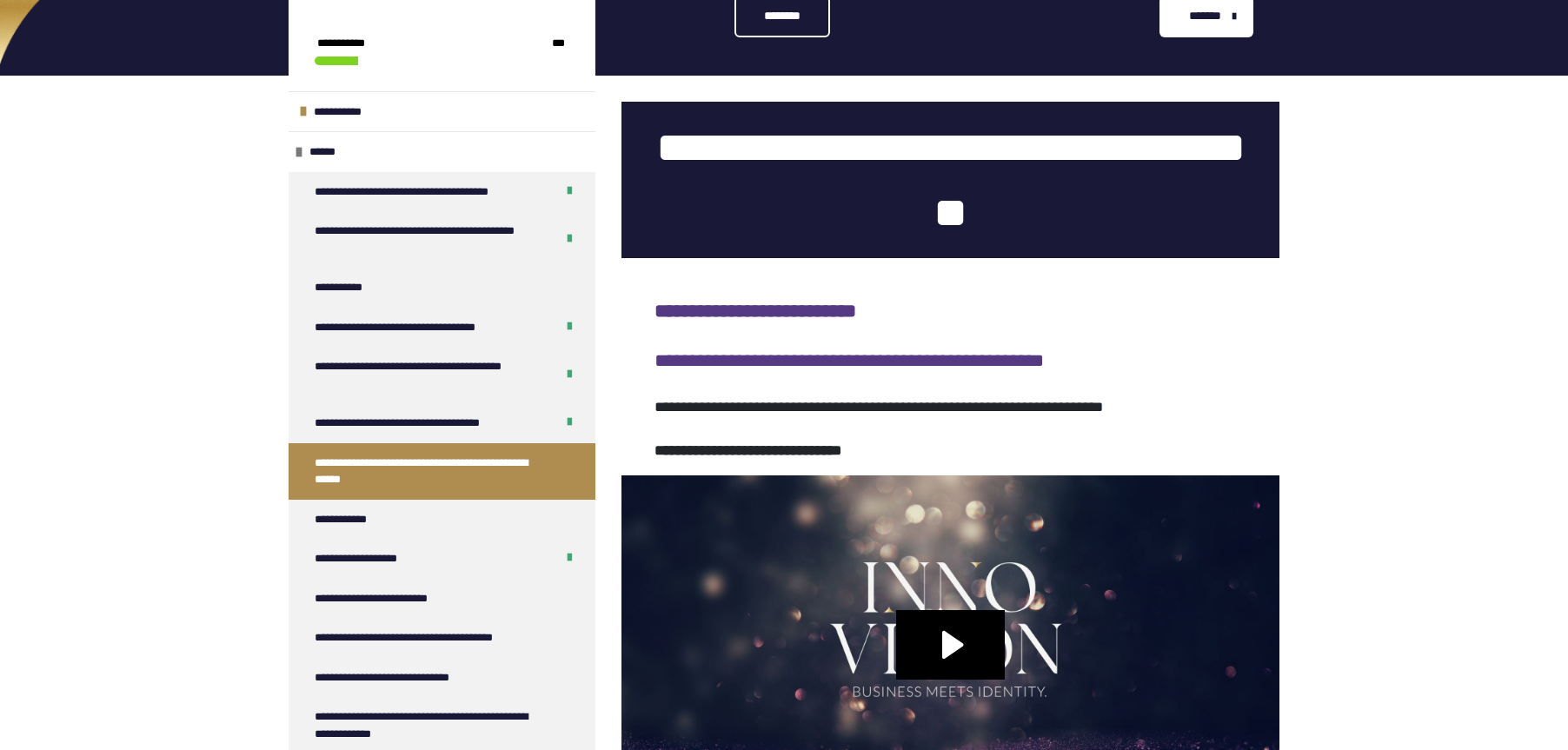 scroll, scrollTop: 0, scrollLeft: 0, axis: both 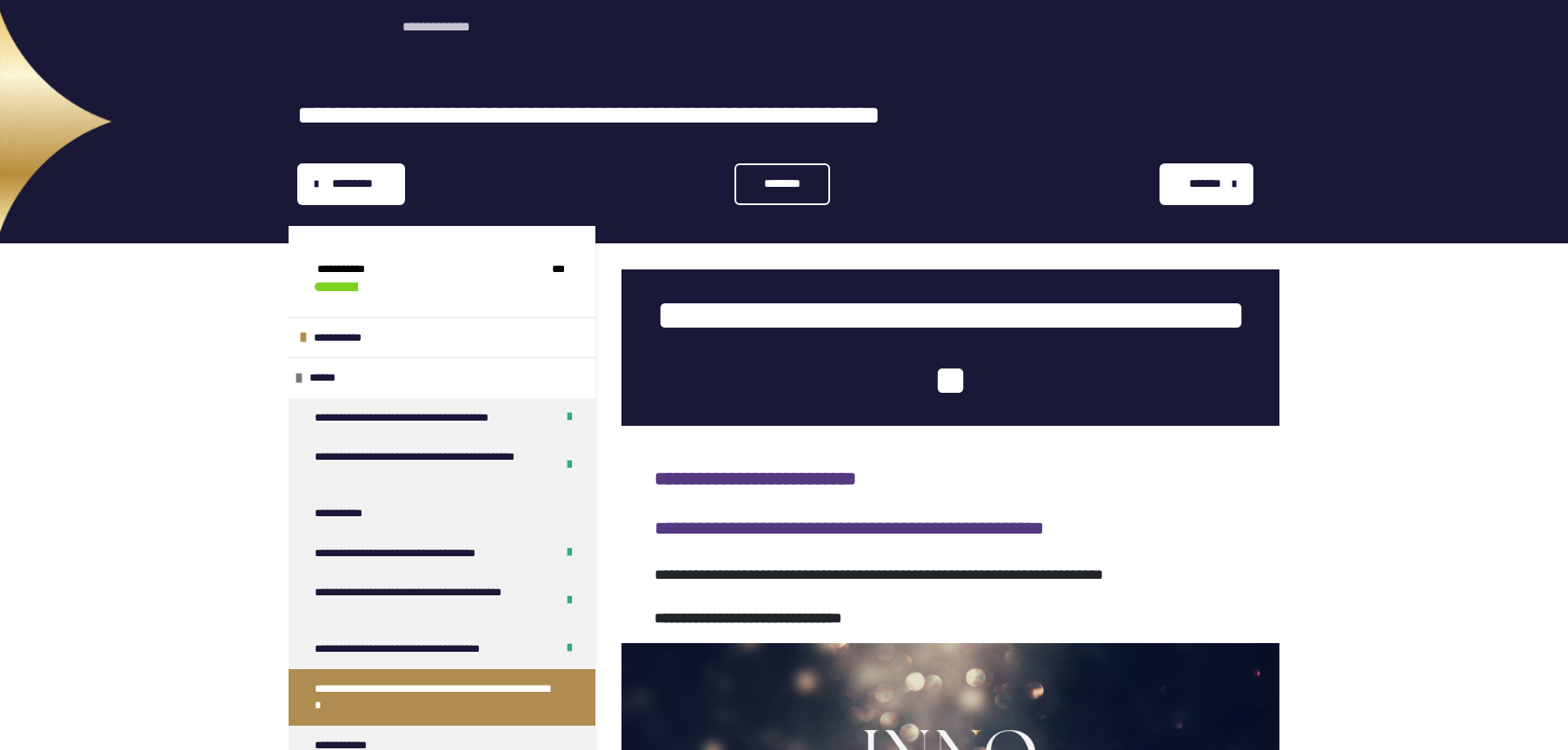 click on "********" at bounding box center (782, 183) 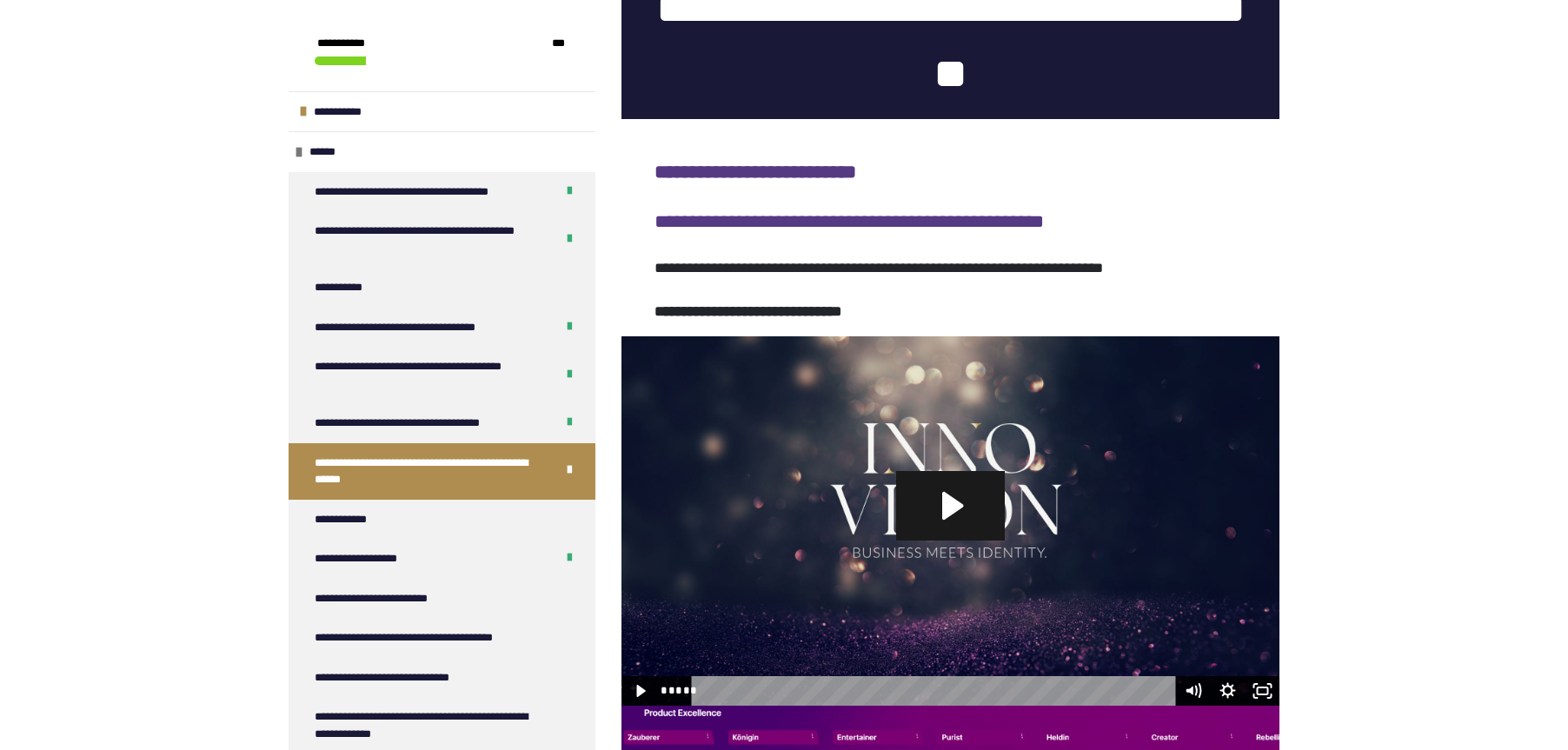 scroll, scrollTop: 348, scrollLeft: 0, axis: vertical 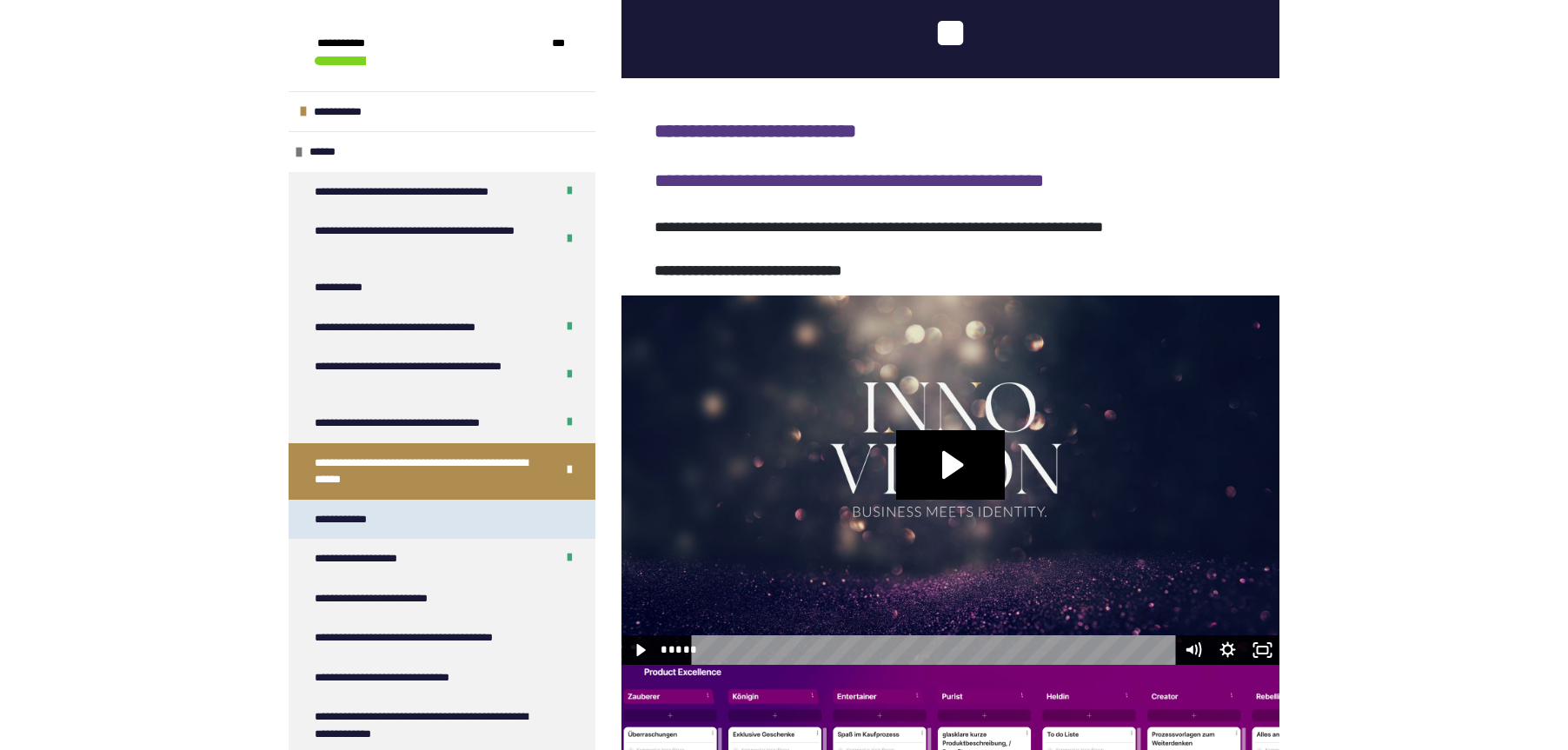 click on "**********" at bounding box center [442, 520] 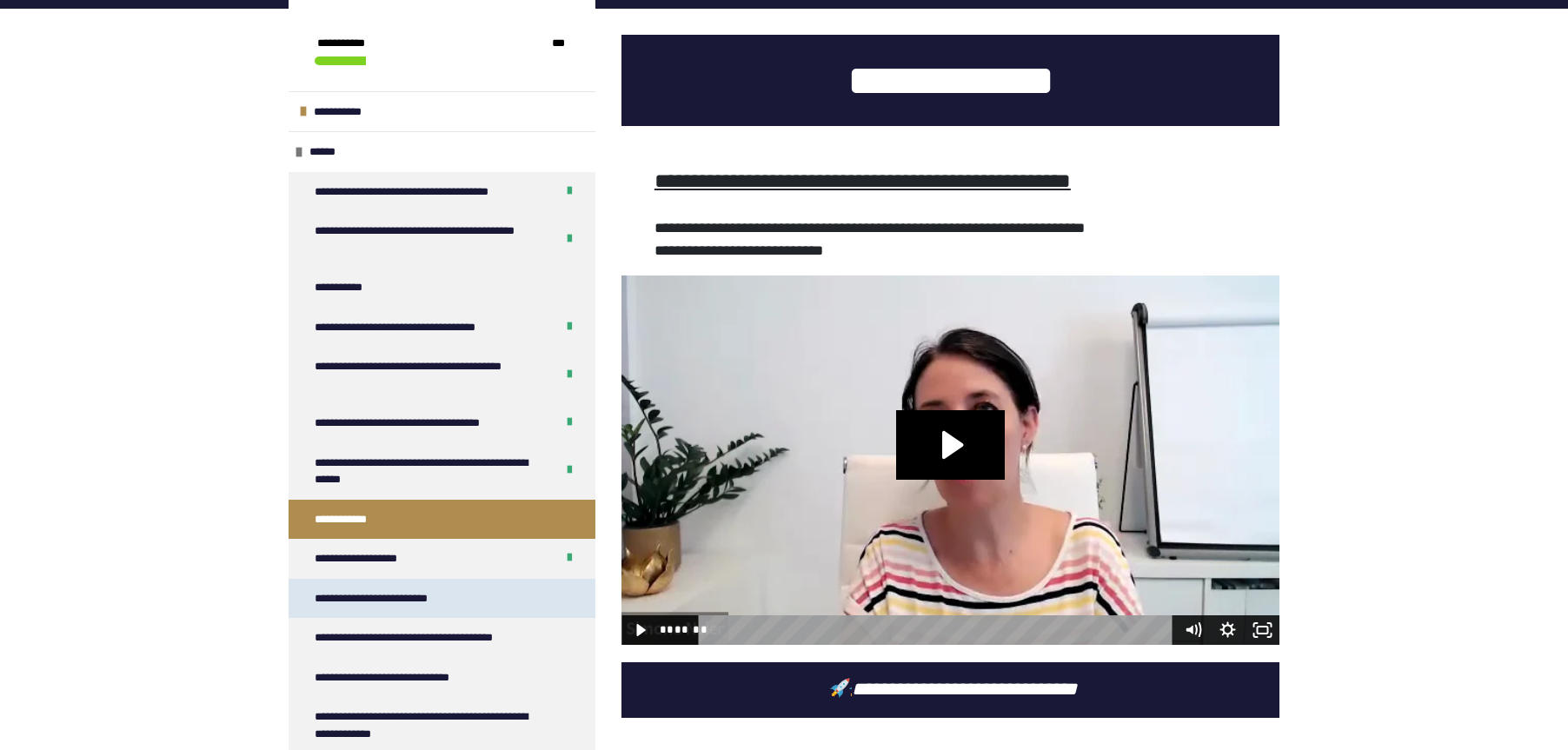 click on "**********" at bounding box center [442, 599] 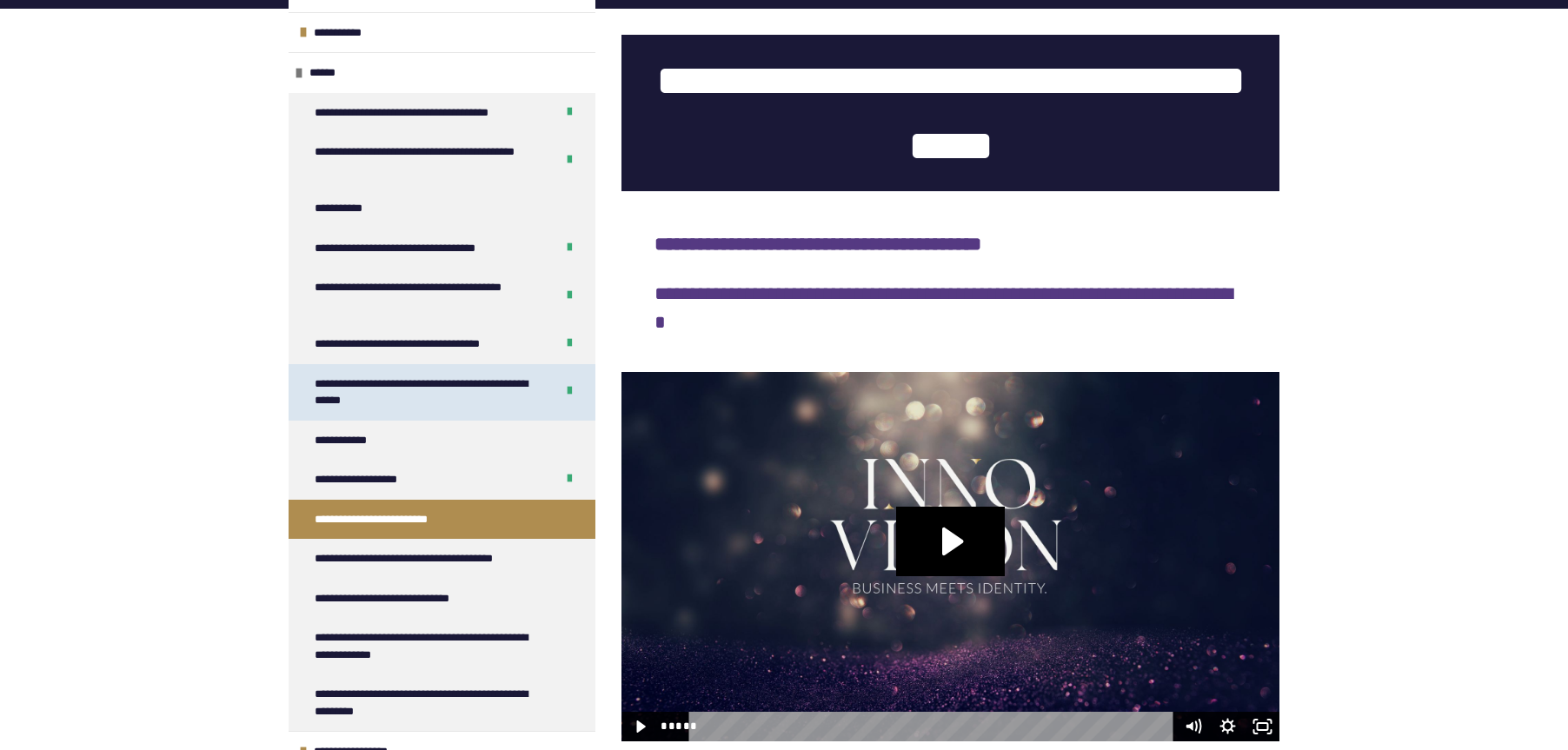 scroll, scrollTop: 87, scrollLeft: 0, axis: vertical 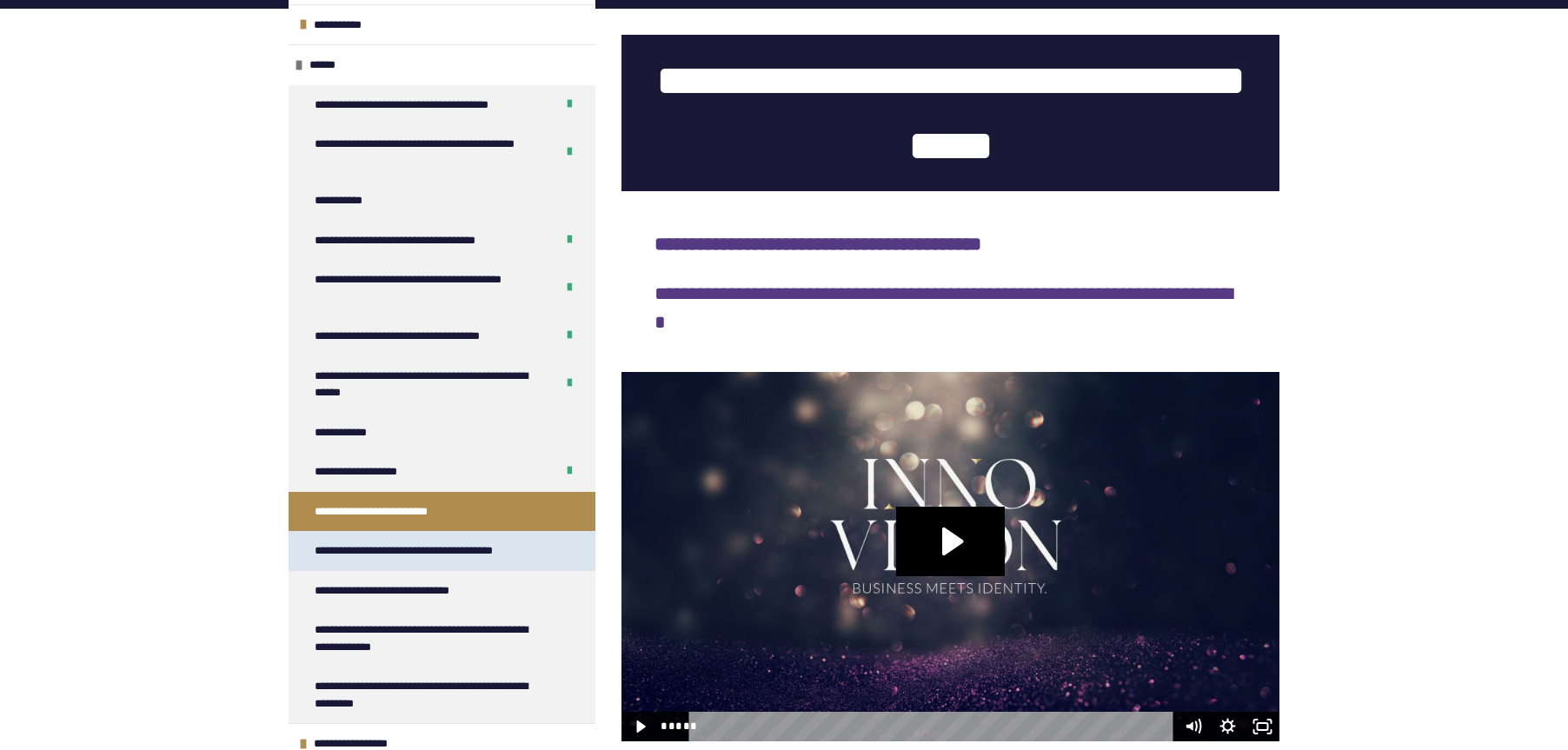 click on "**********" at bounding box center (420, 551) 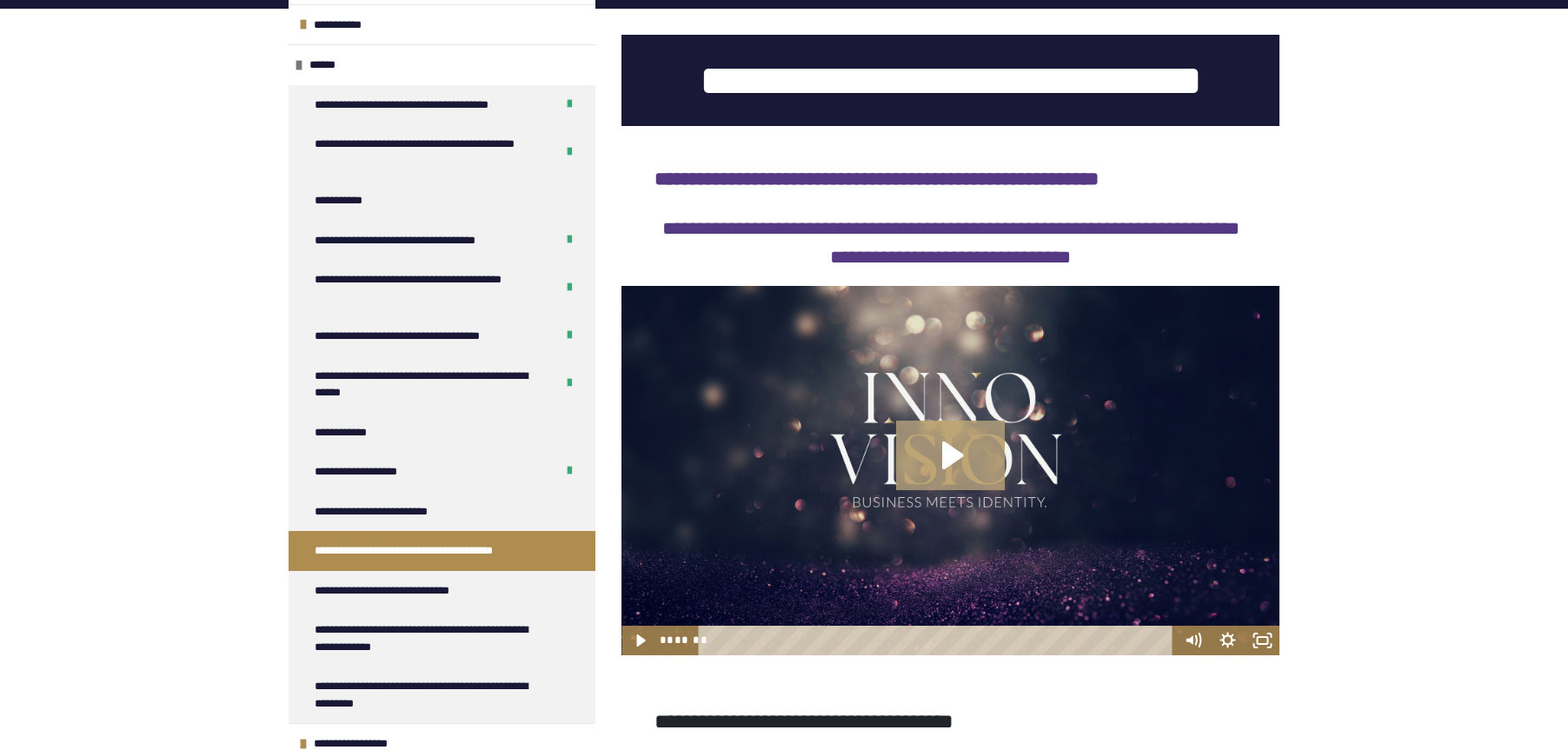 click 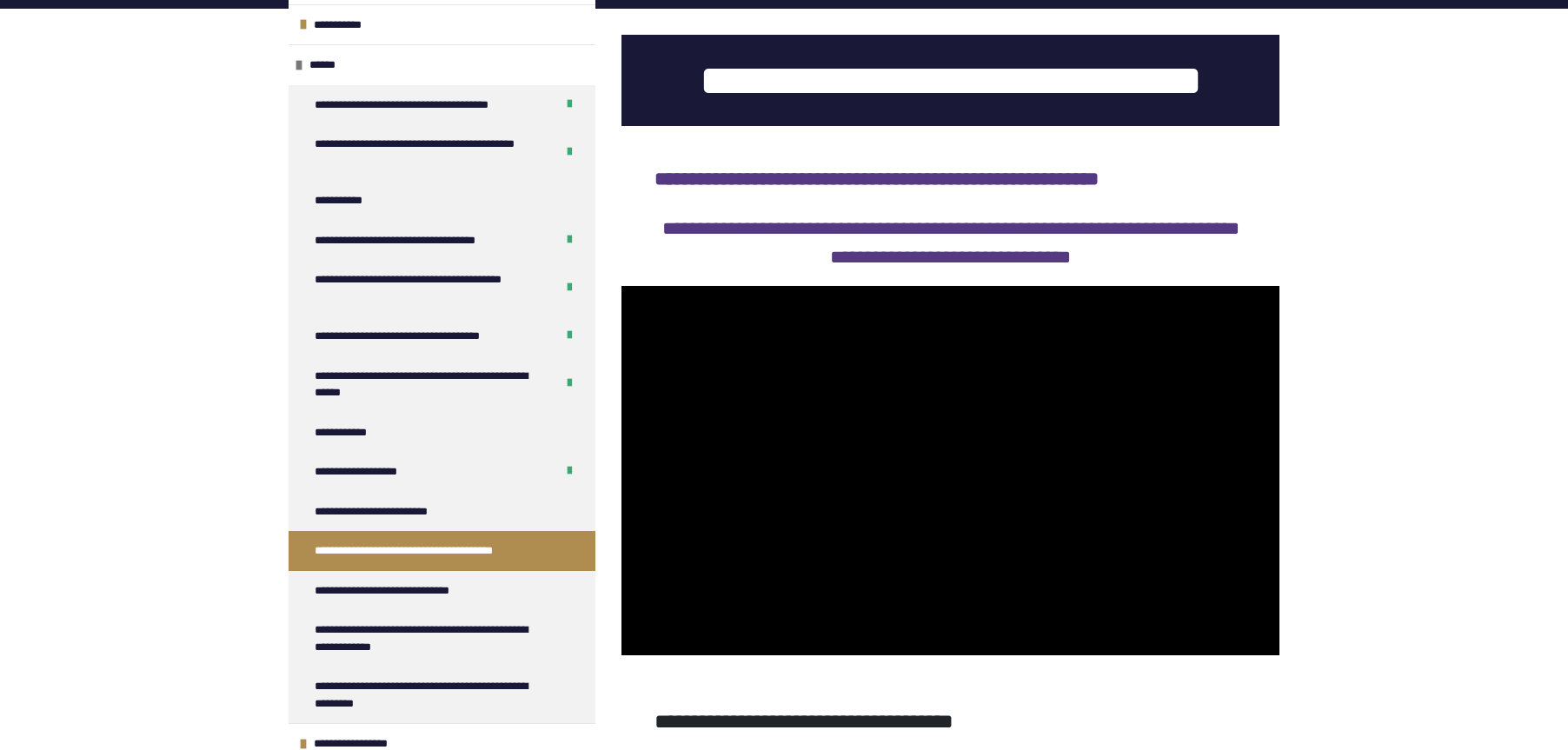 type 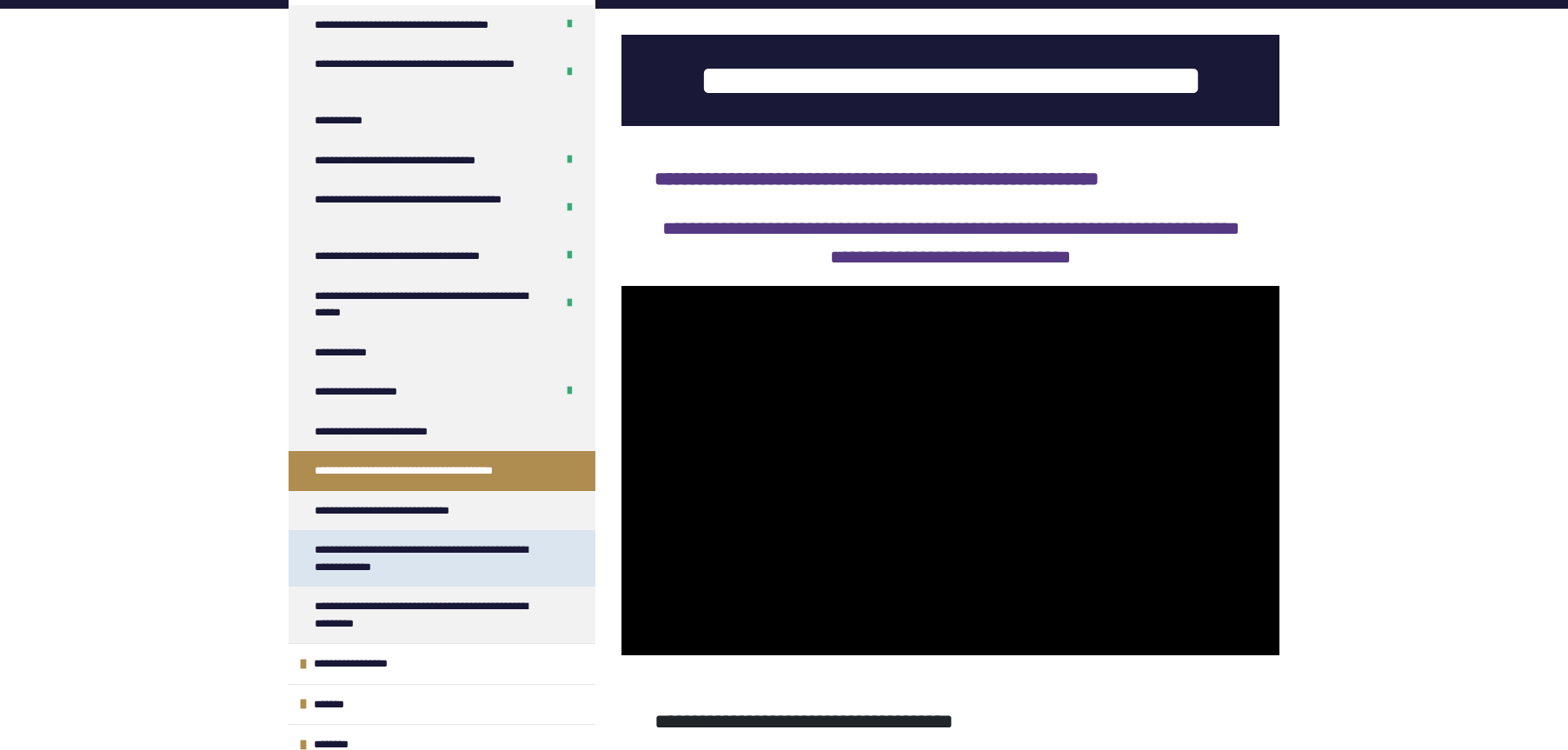 scroll, scrollTop: 177, scrollLeft: 0, axis: vertical 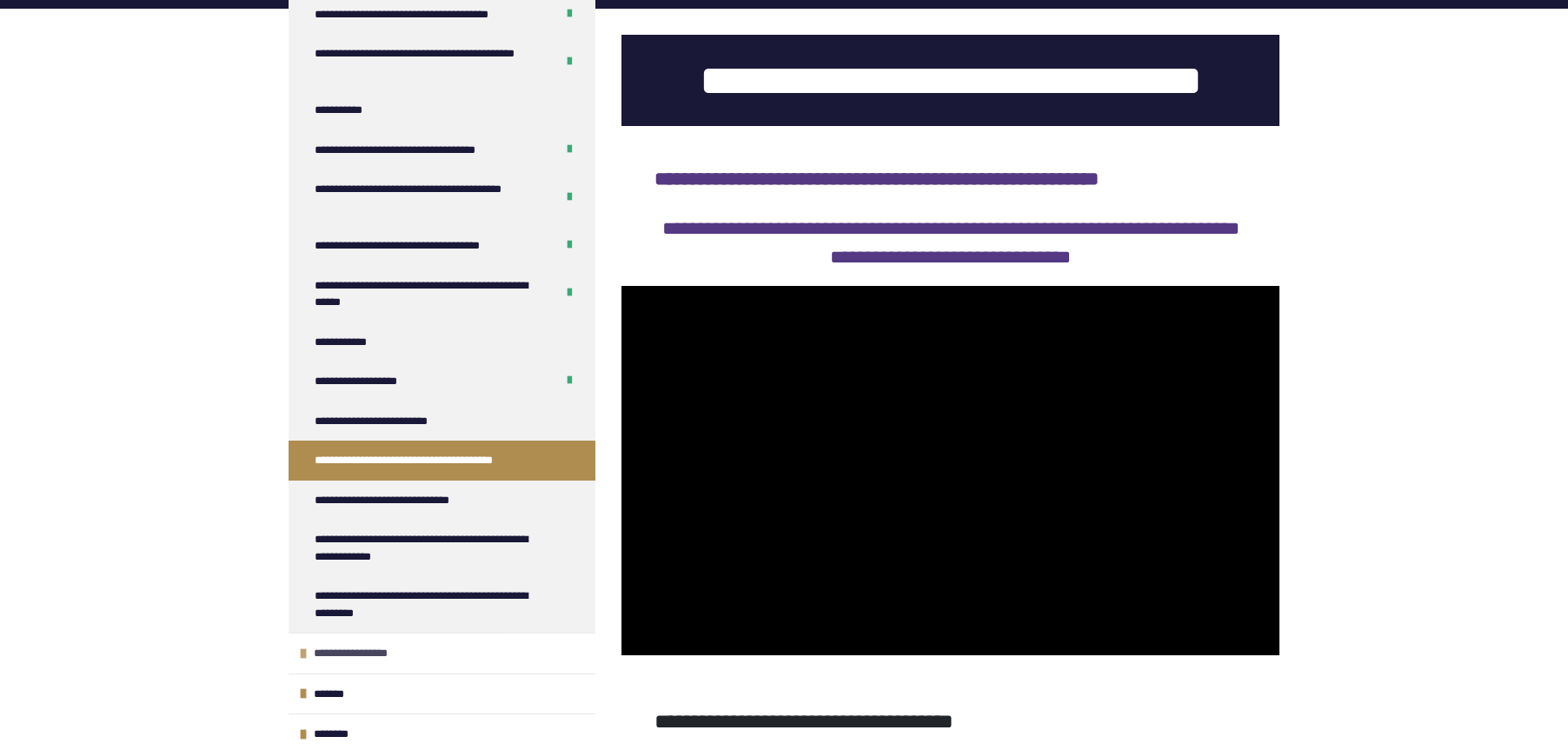 click on "**********" at bounding box center (358, 654) 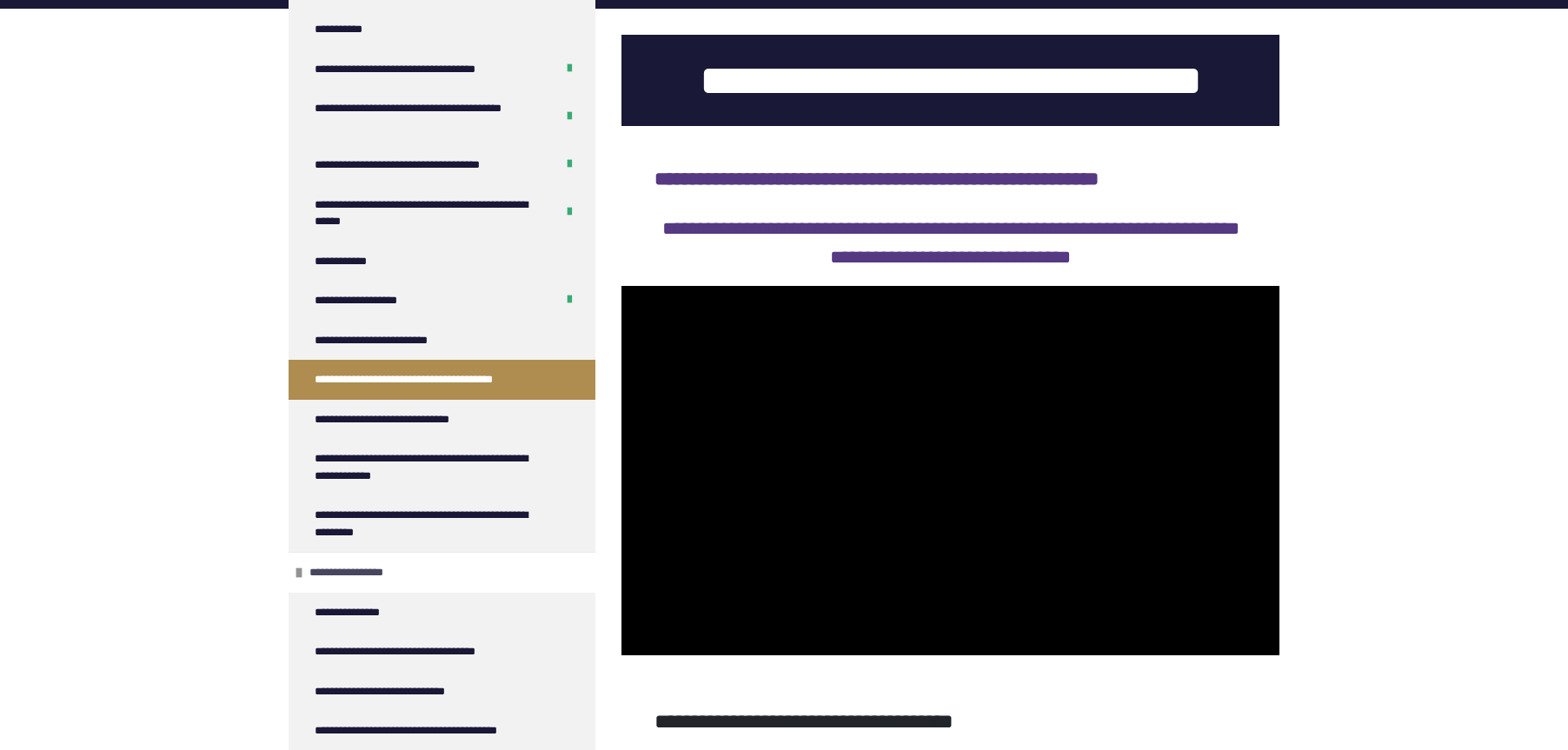 scroll, scrollTop: 264, scrollLeft: 0, axis: vertical 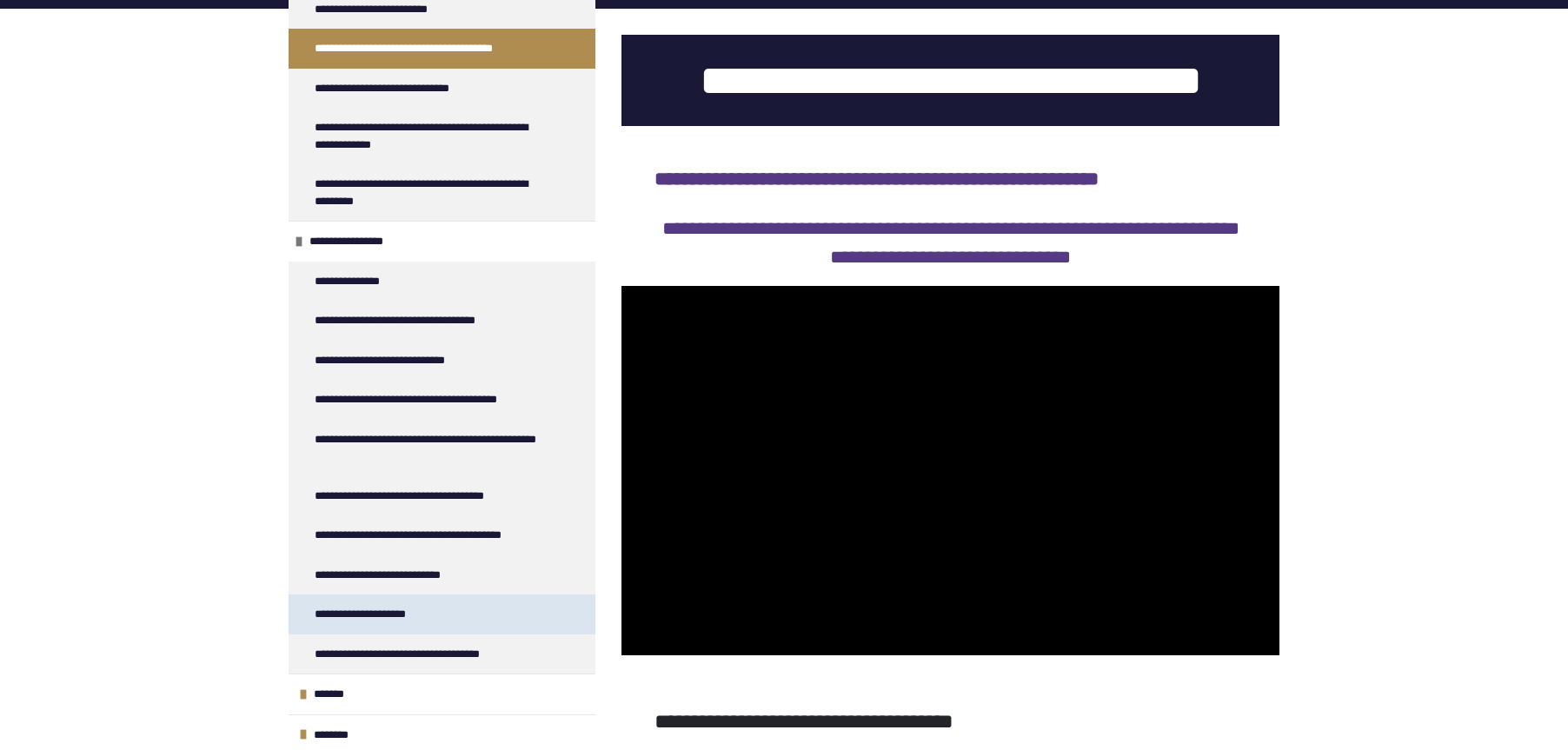 click on "**********" at bounding box center [375, 614] 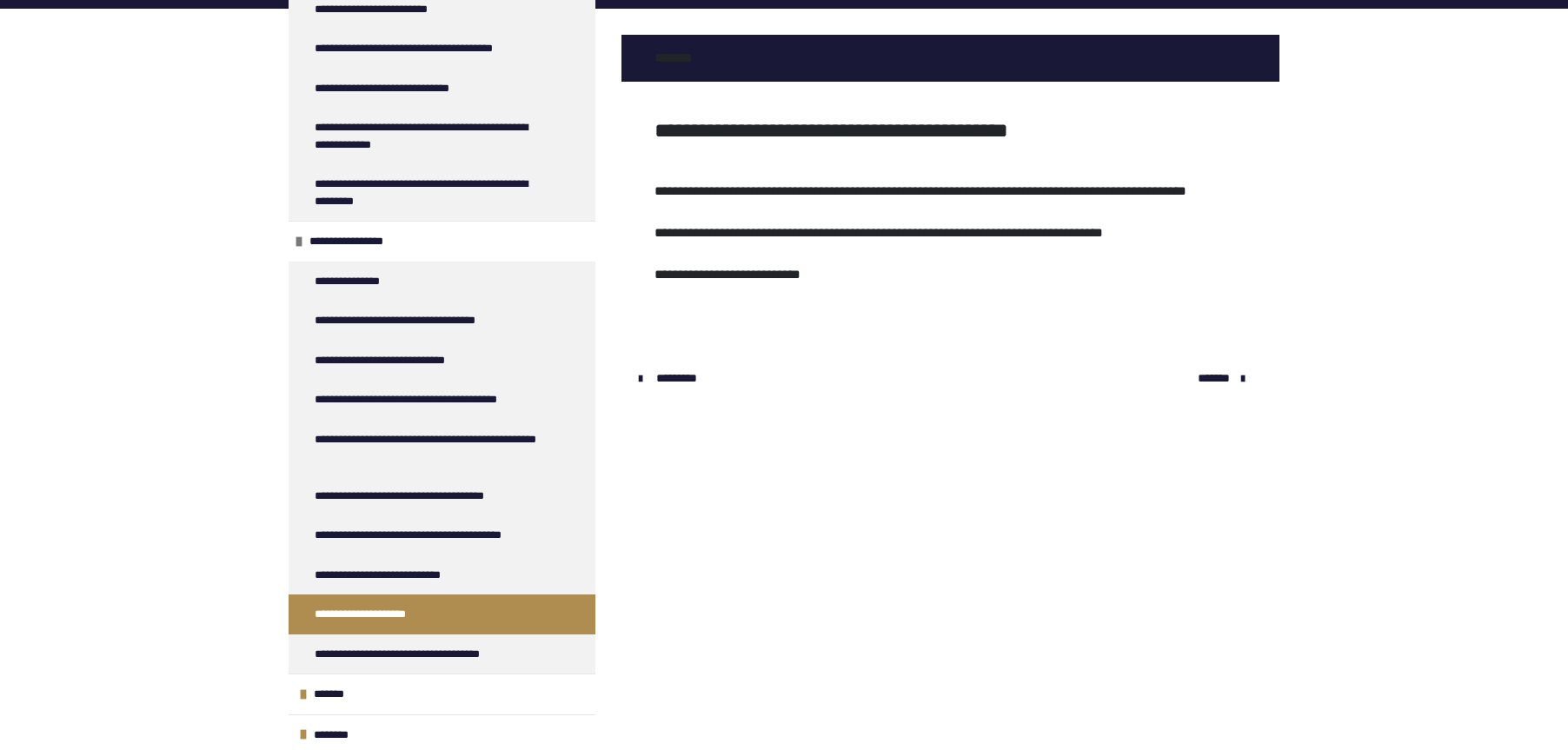 click on "**********" at bounding box center [879, 232] 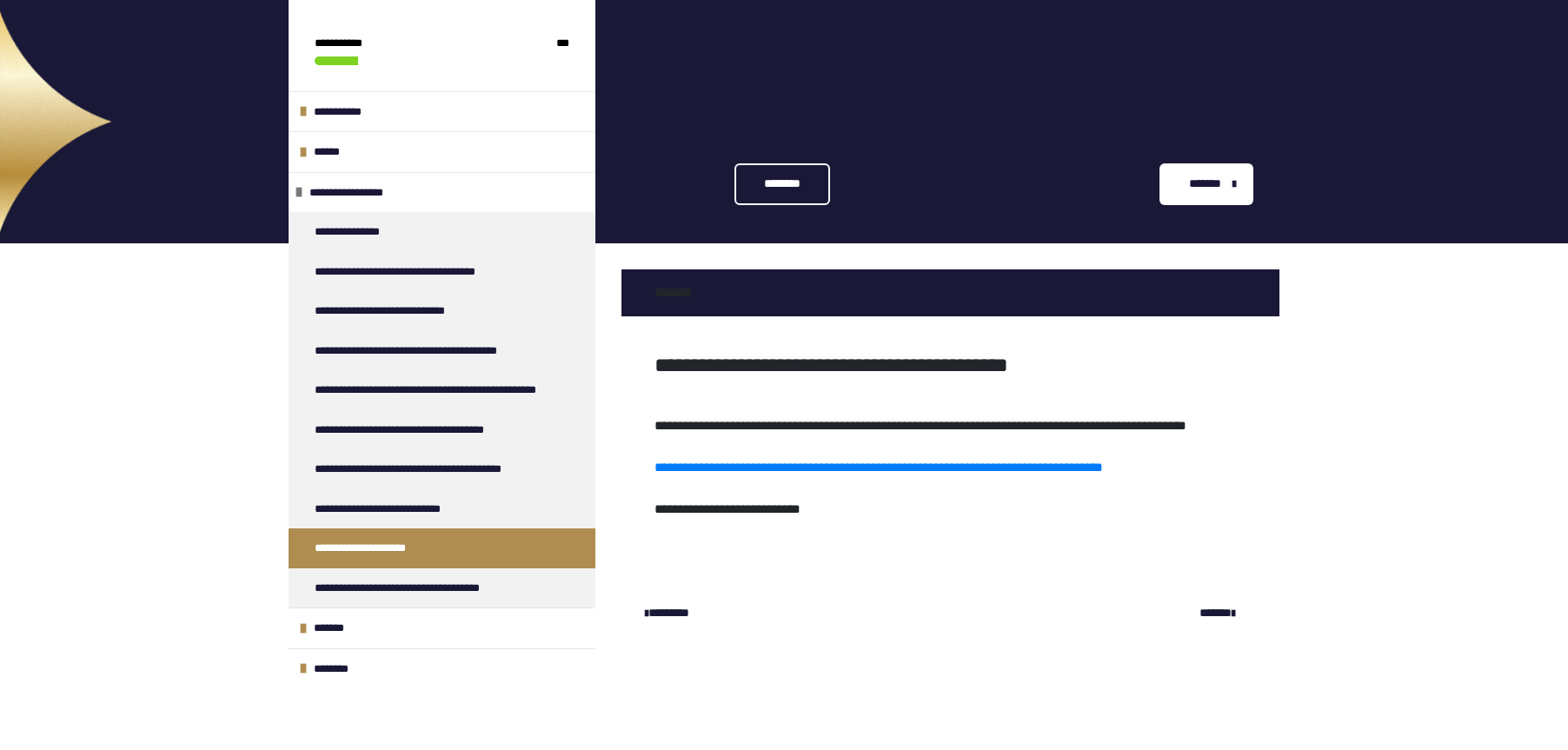 scroll, scrollTop: 235, scrollLeft: 0, axis: vertical 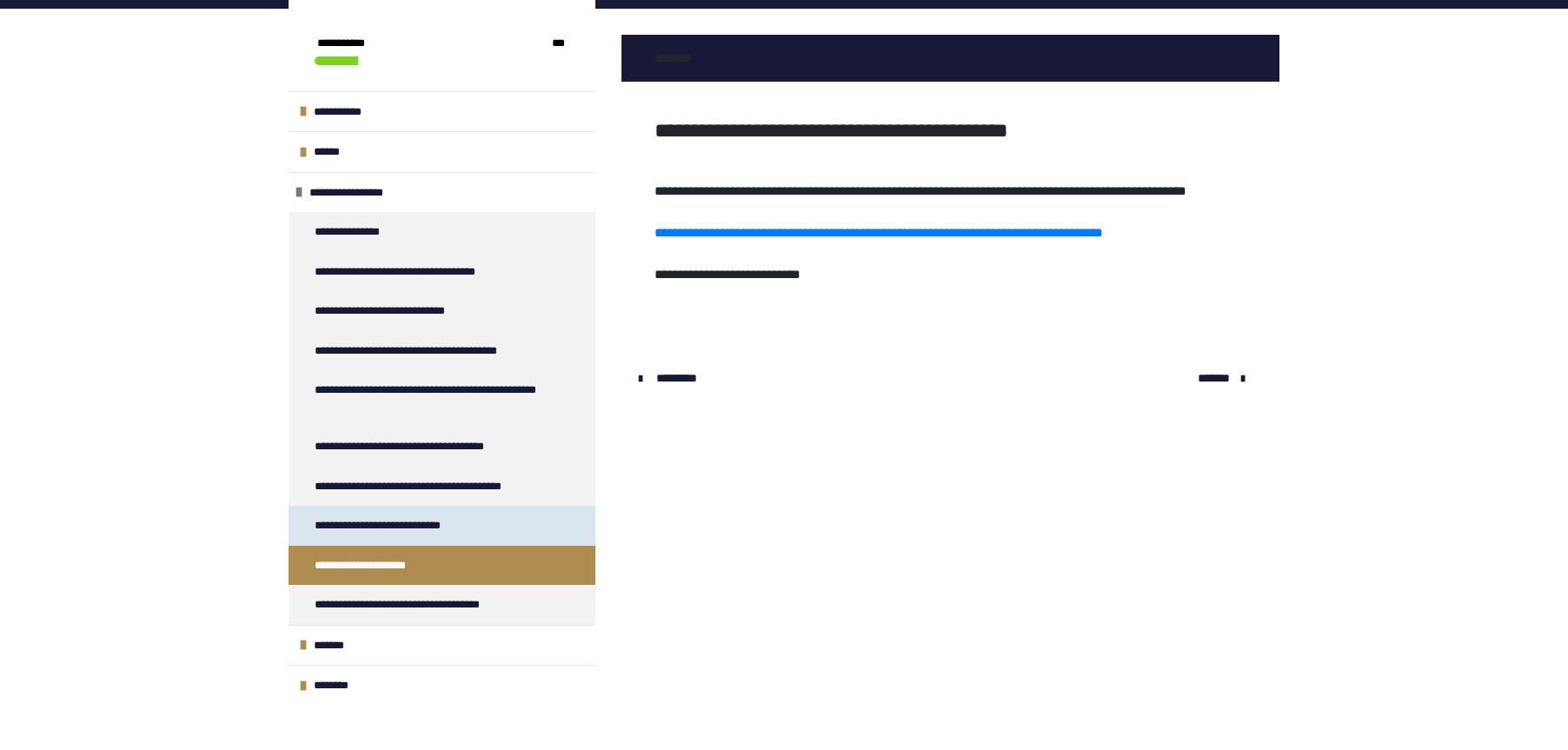 click on "**********" at bounding box center [385, 526] 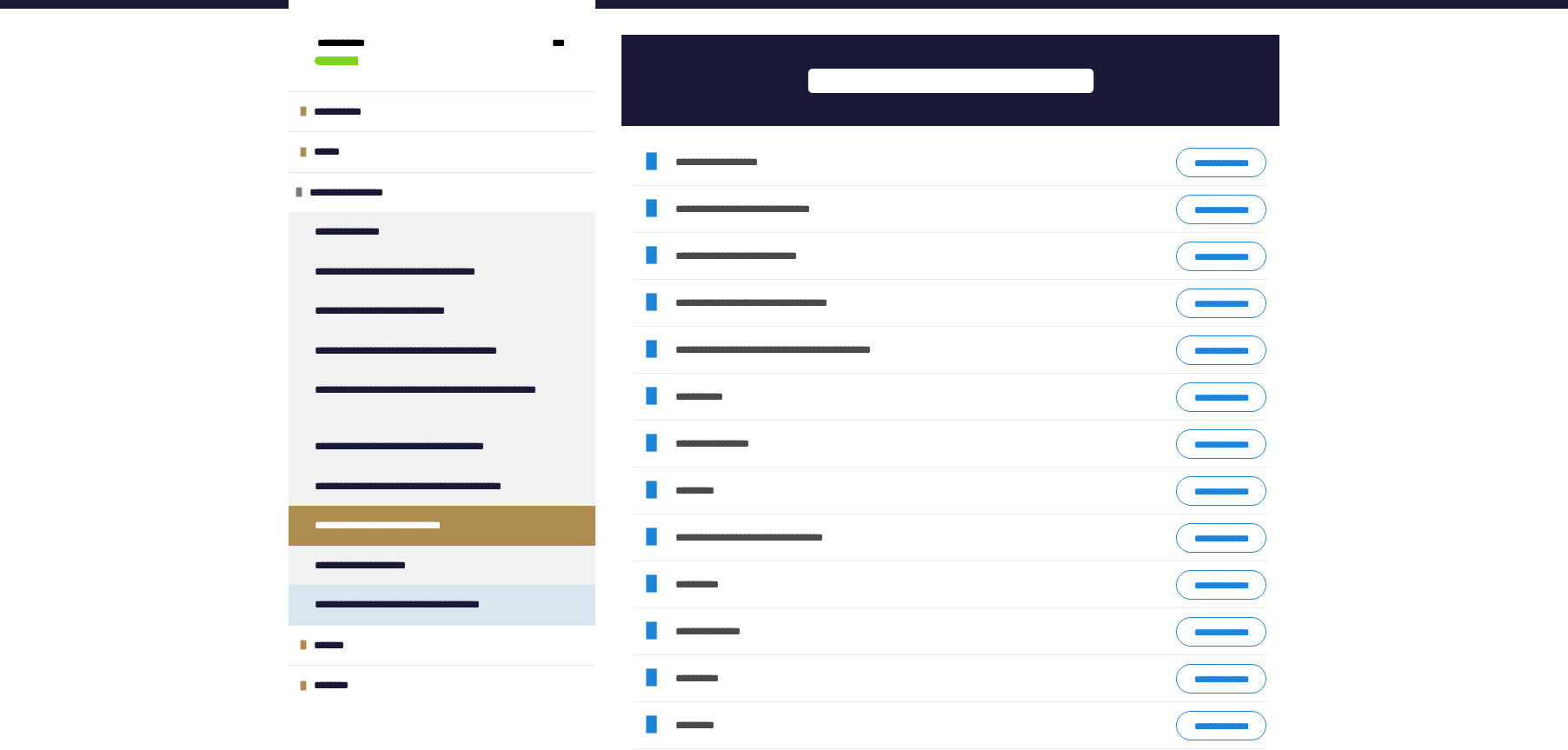 click on "**********" at bounding box center [417, 605] 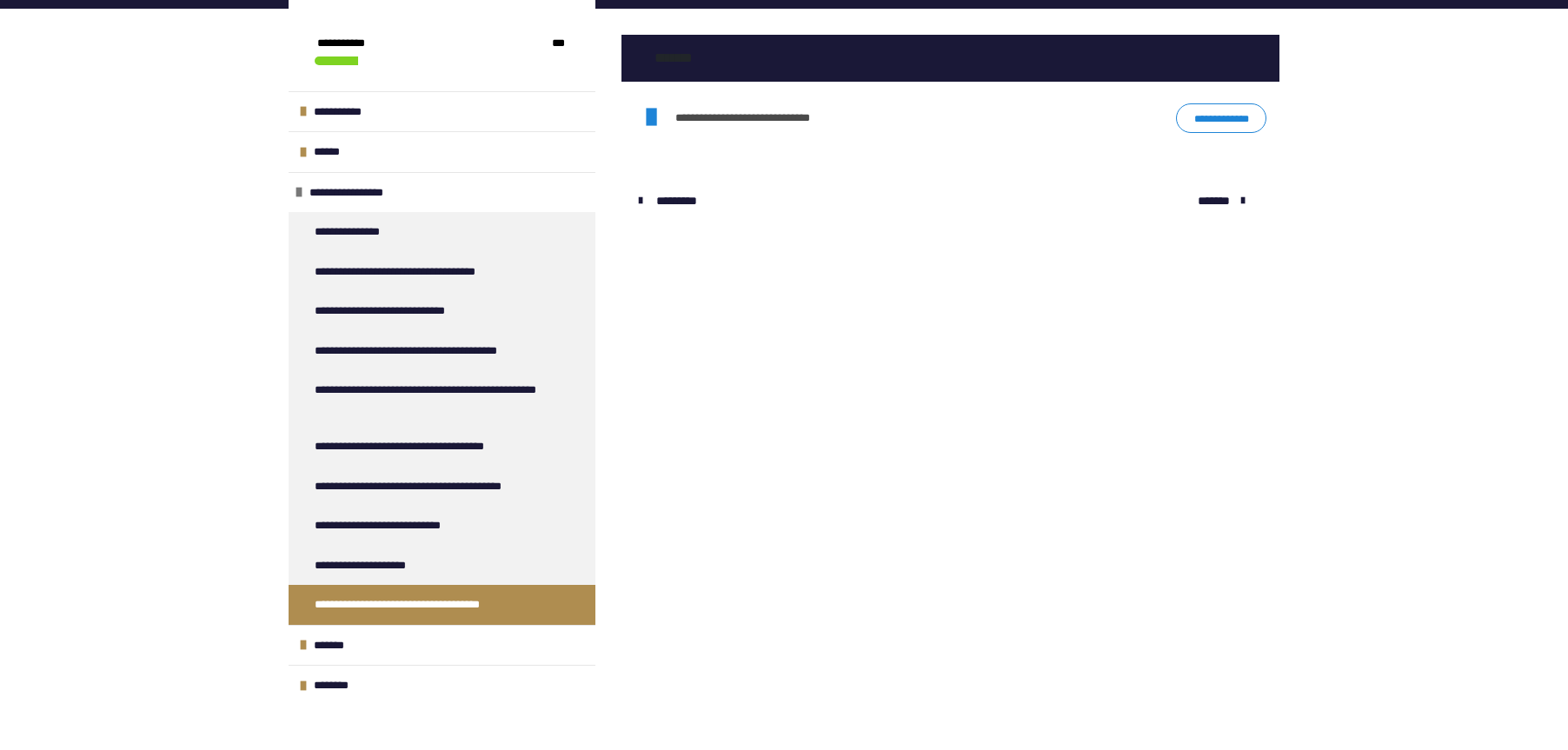 click on "**********" at bounding box center (1221, 118) 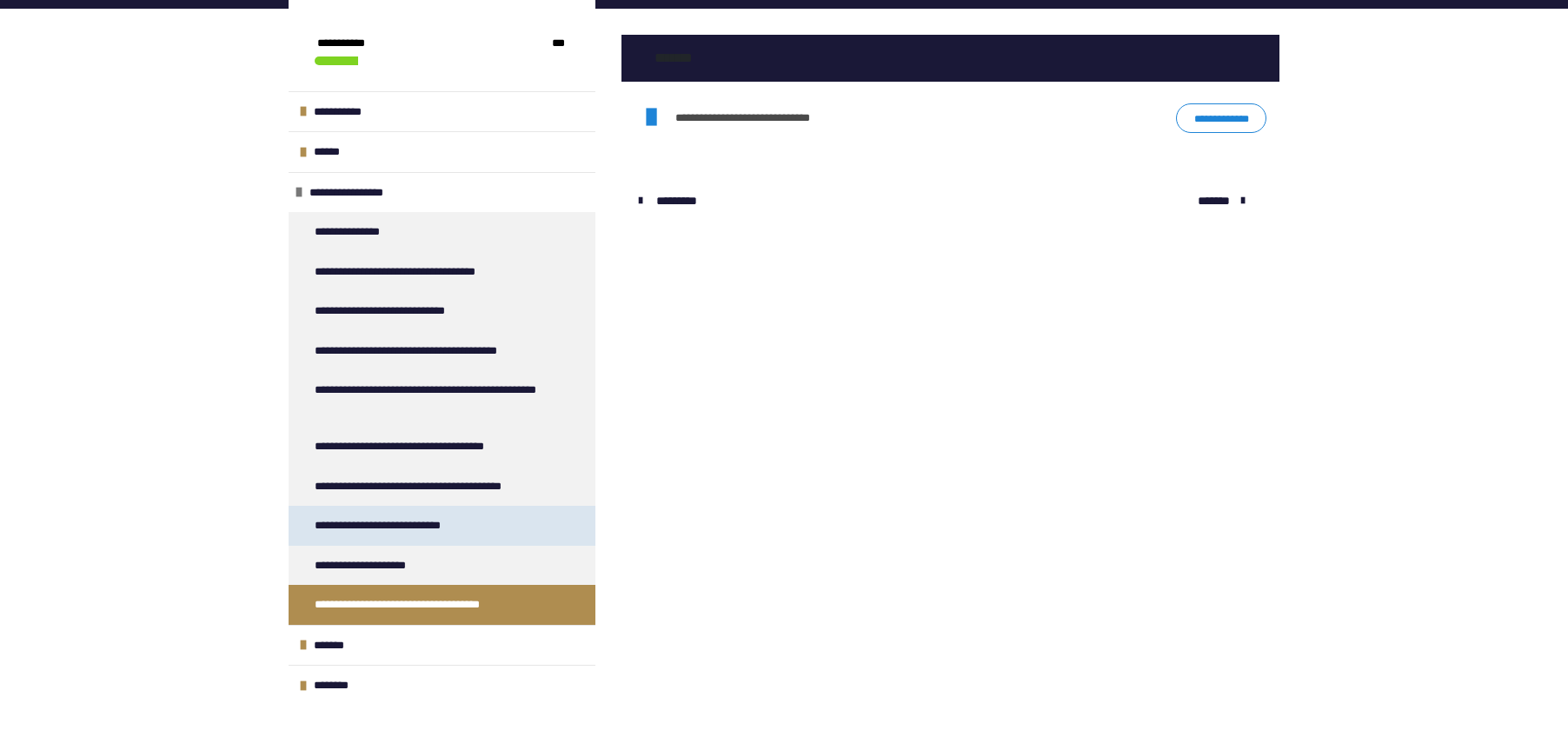 click on "**********" at bounding box center [442, 526] 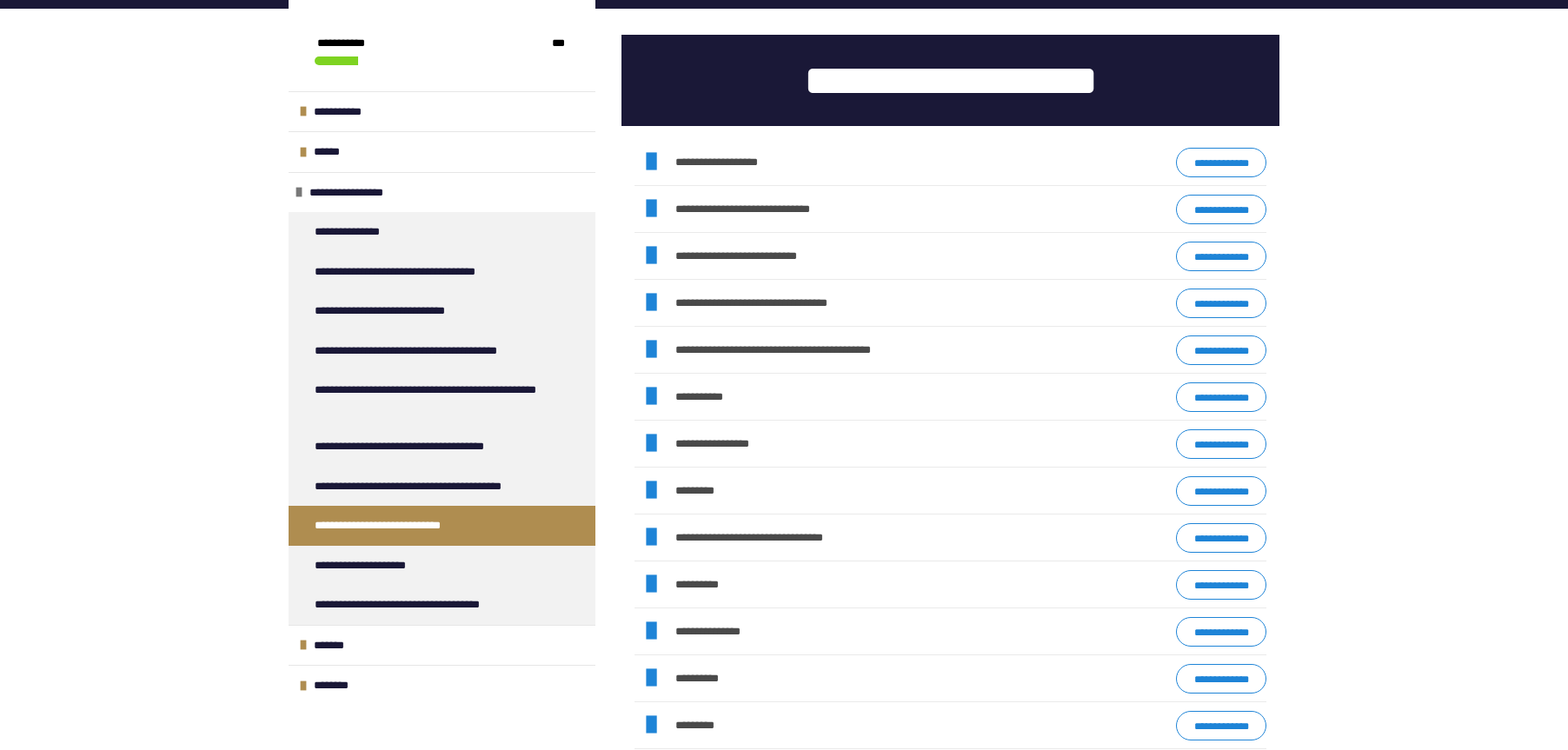 click on "**********" at bounding box center [1221, 632] 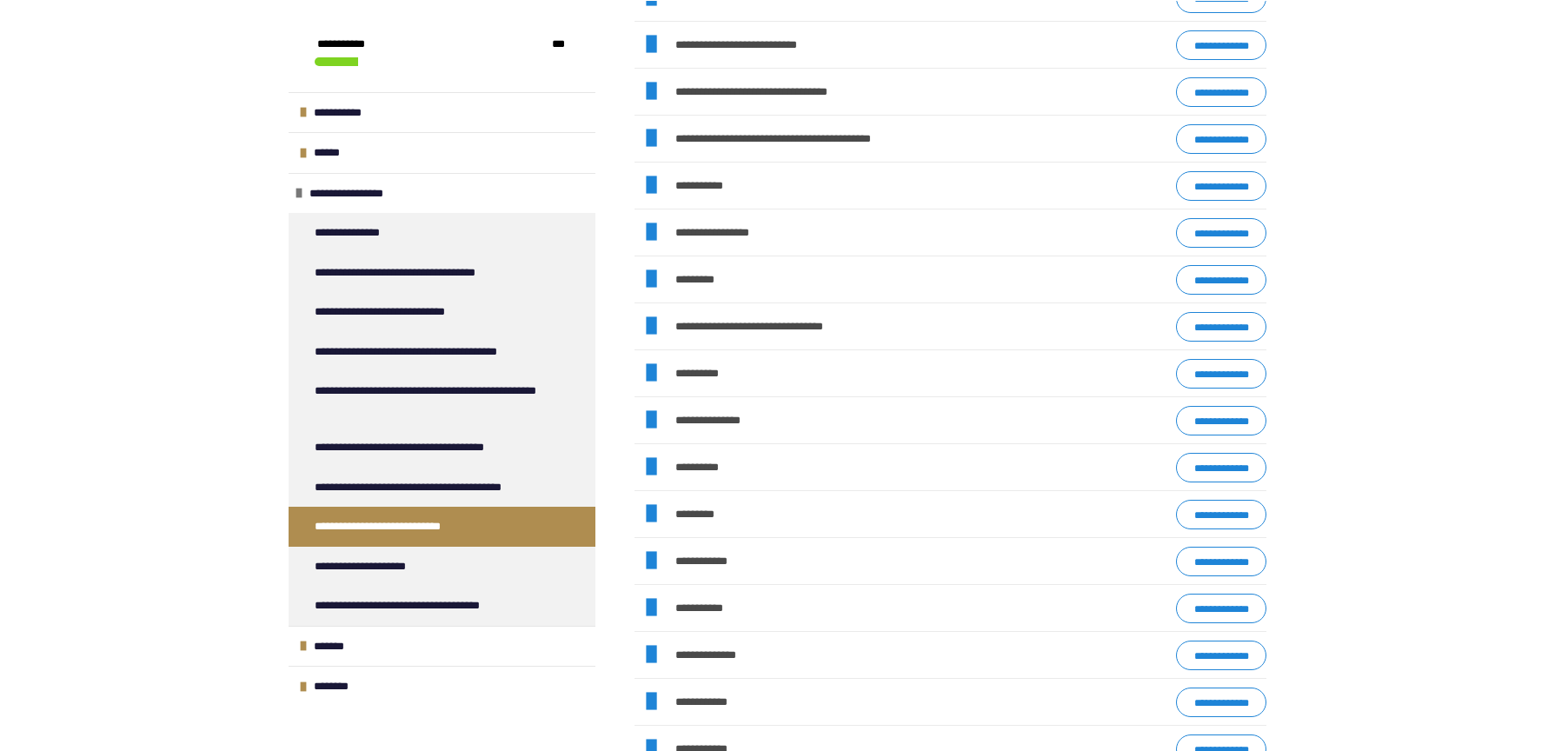 scroll, scrollTop: 582, scrollLeft: 0, axis: vertical 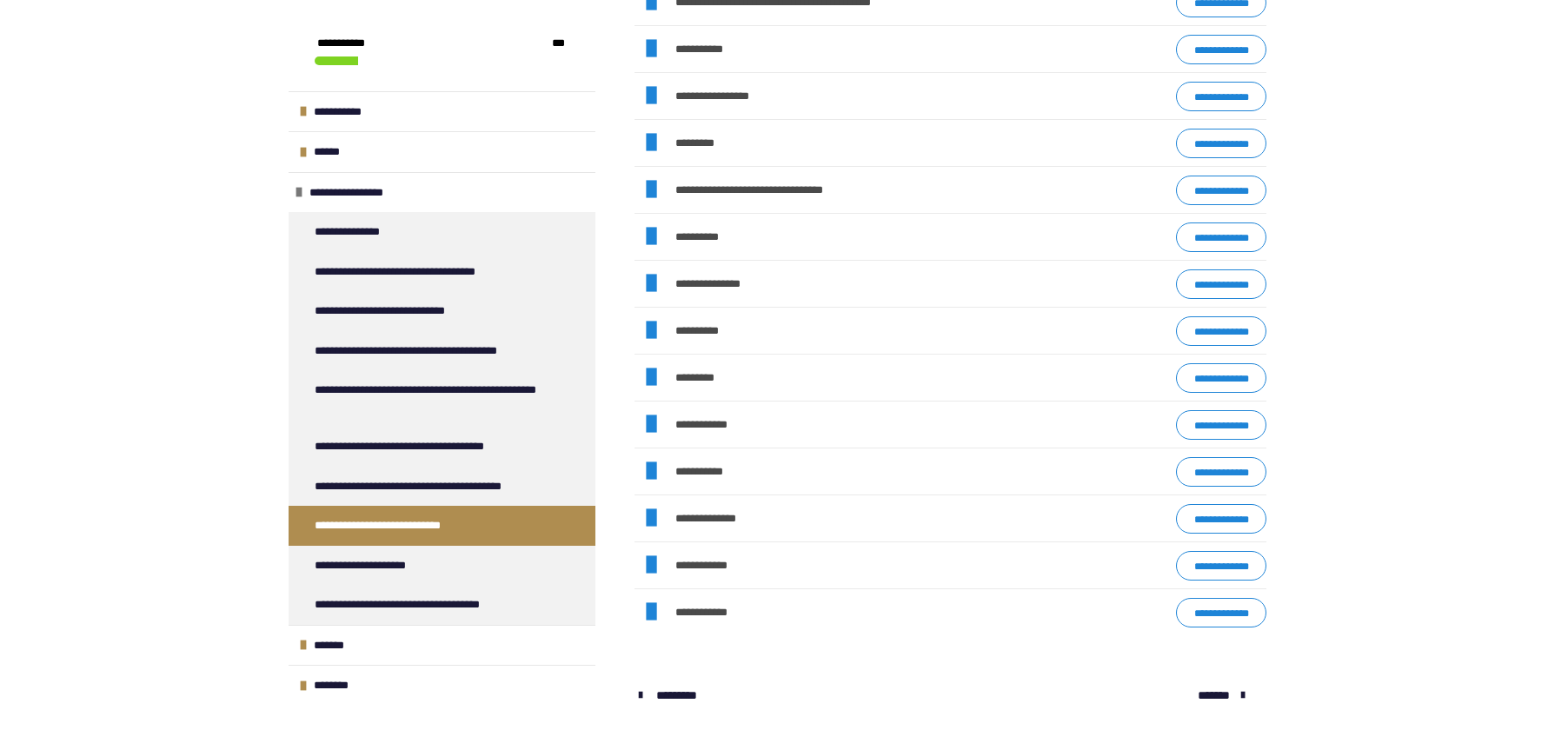 click on "**********" at bounding box center (1221, 519) 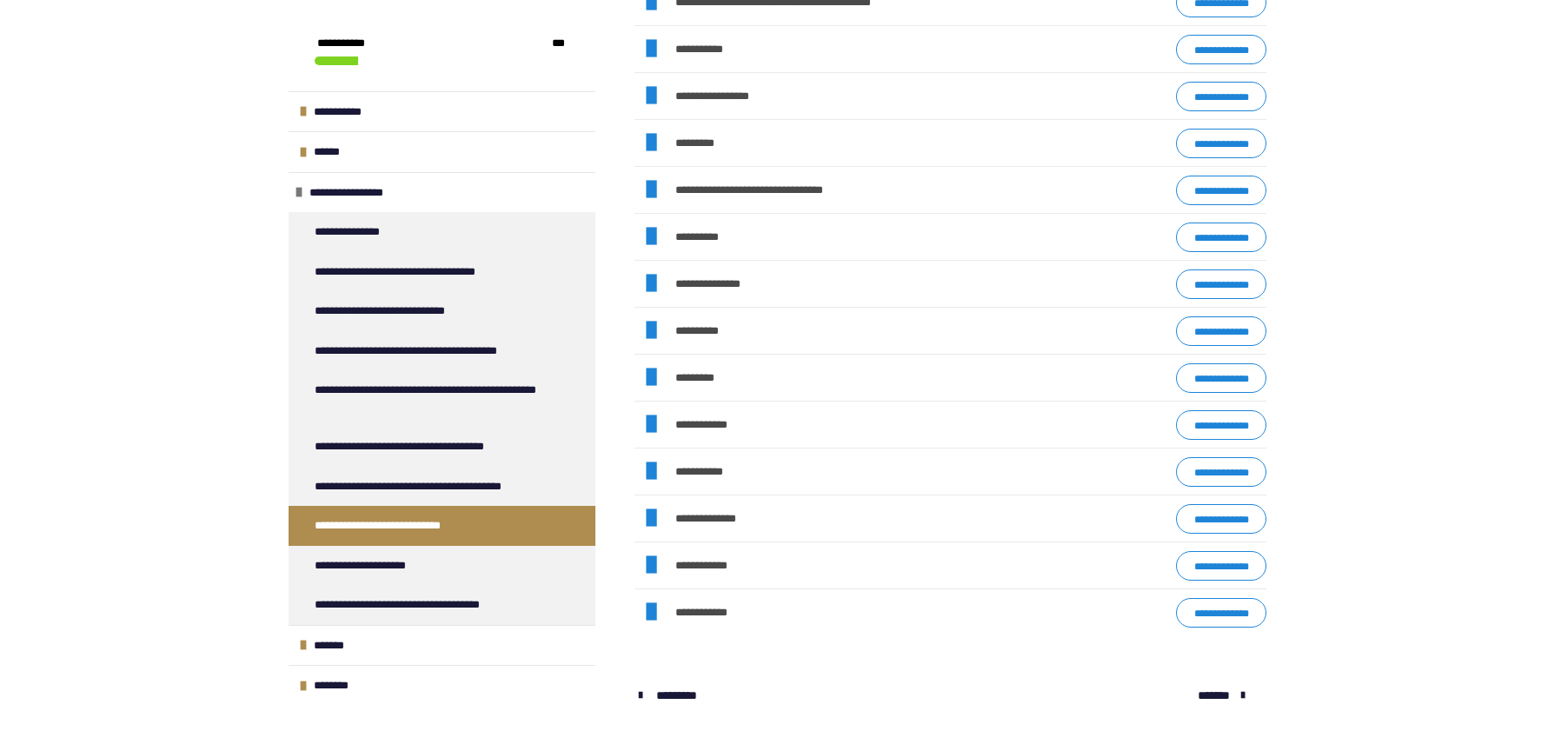 click on "**********" at bounding box center (1221, 472) 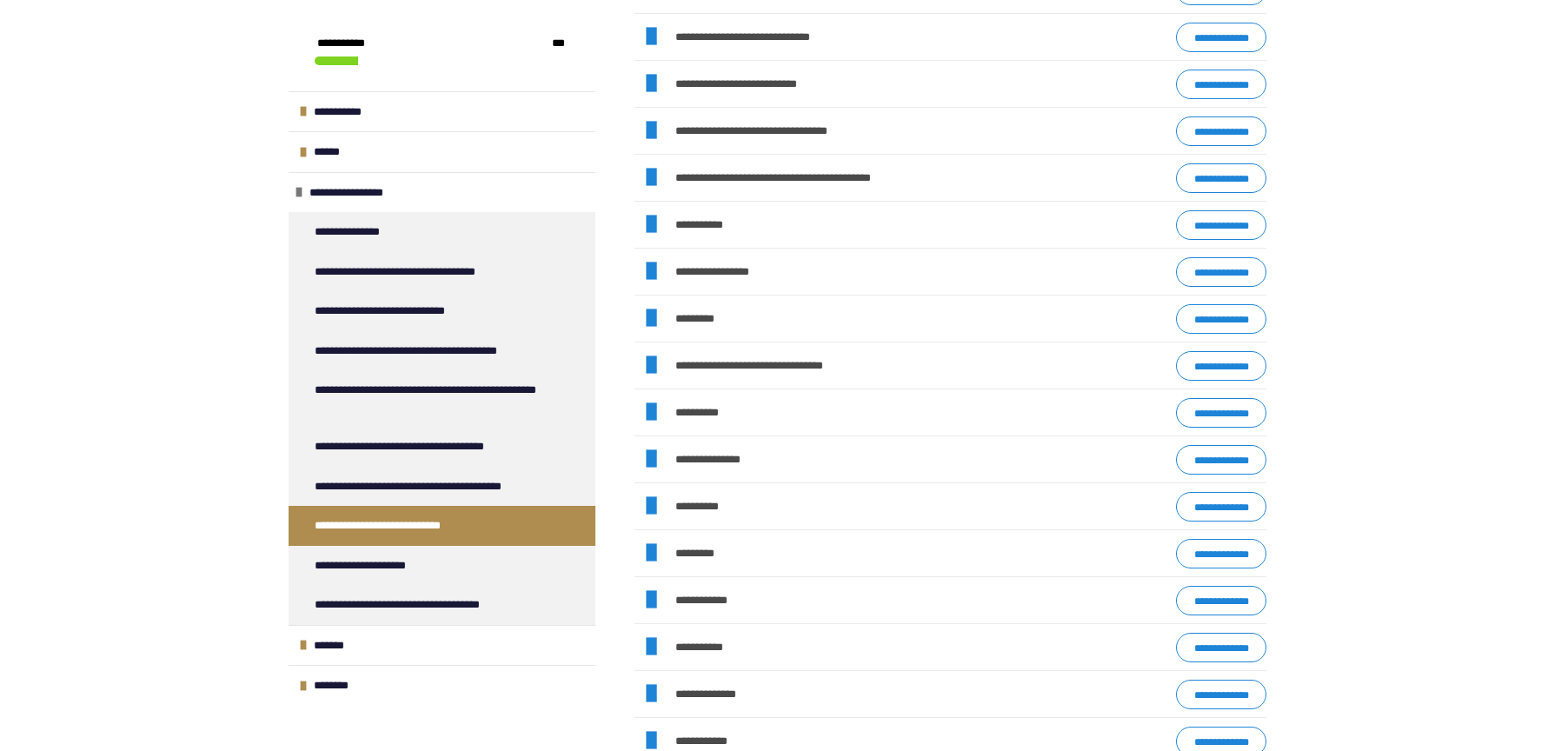 scroll, scrollTop: 322, scrollLeft: 0, axis: vertical 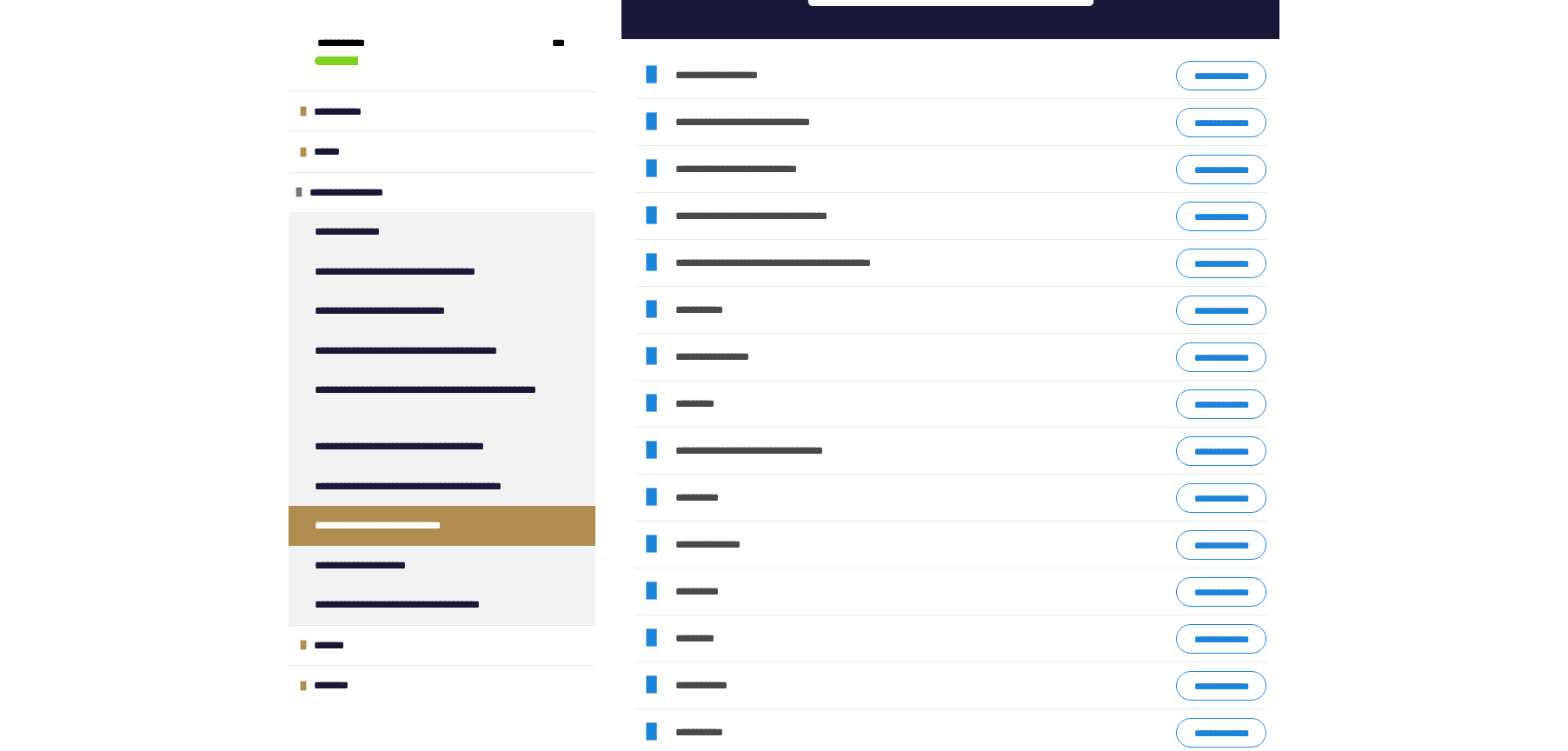 click on "**********" at bounding box center (1221, 263) 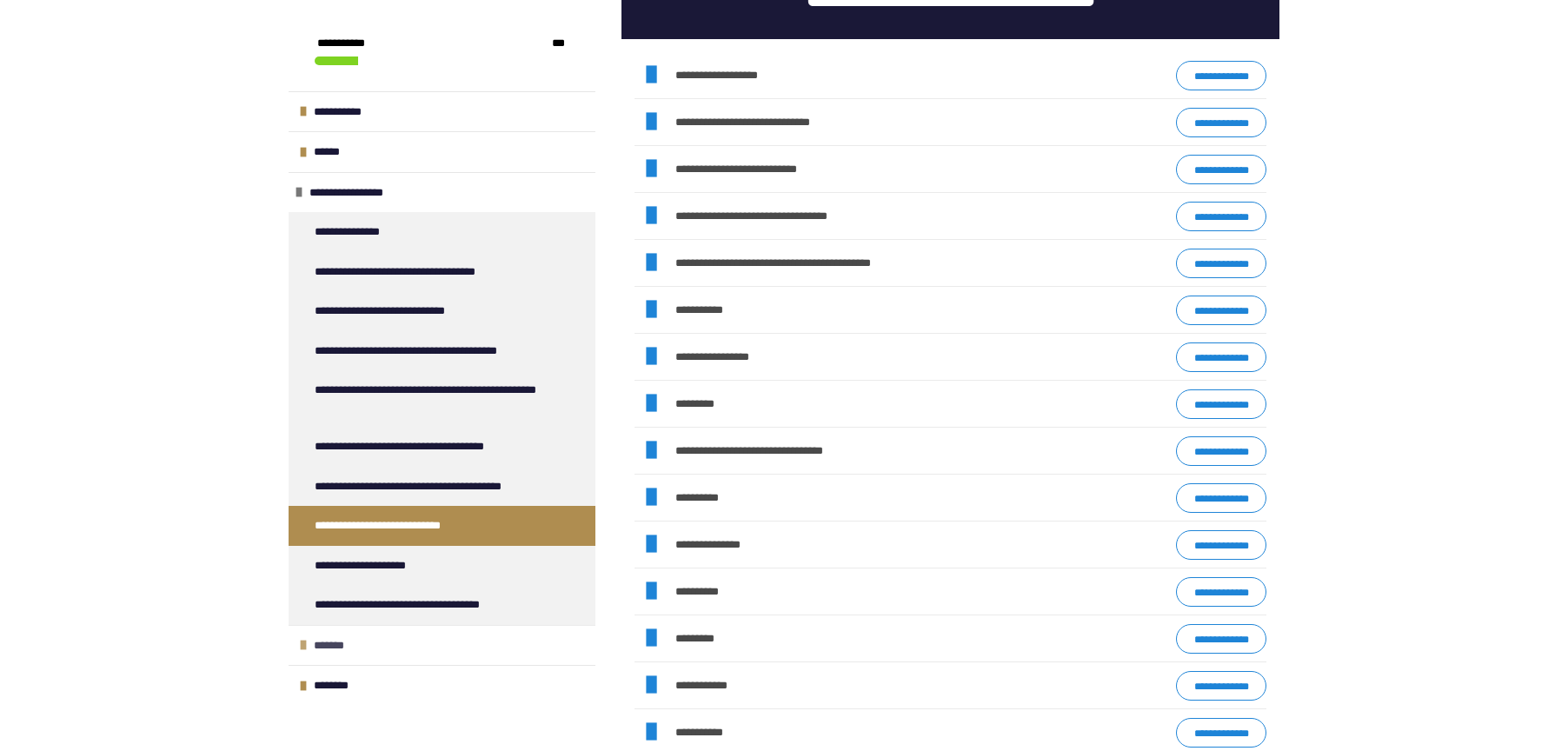 click on "*******" at bounding box center (334, 646) 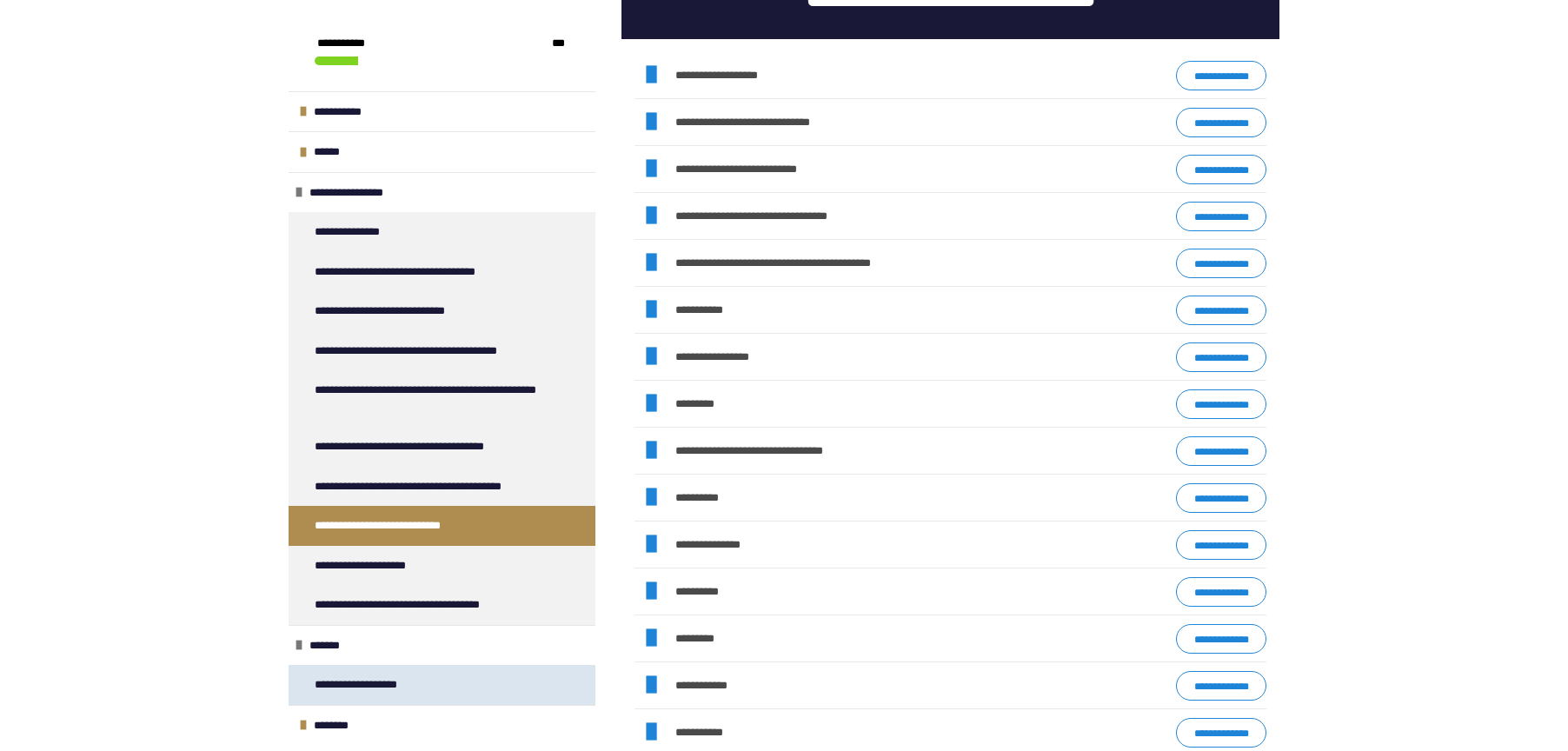 click on "**********" at bounding box center (365, 685) 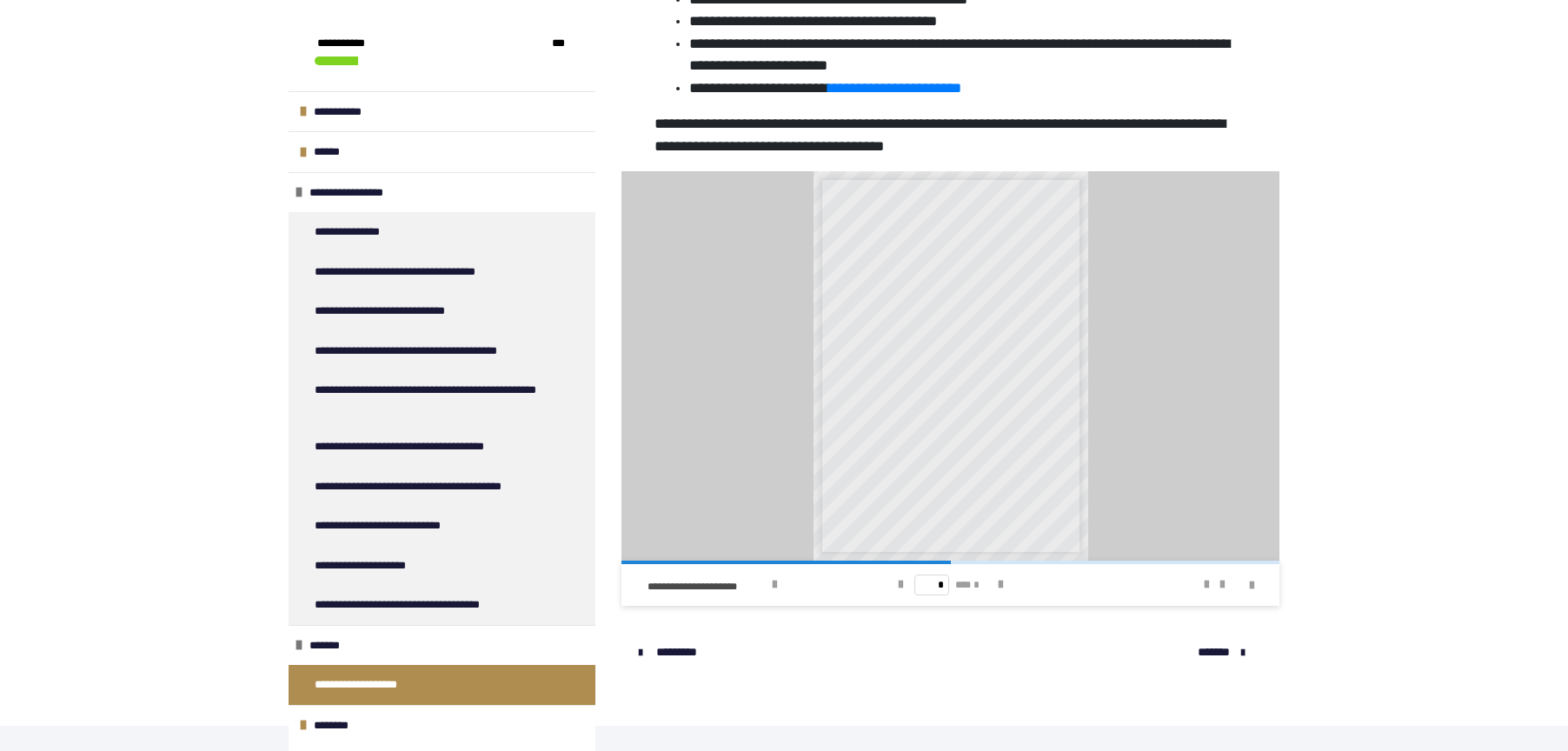 scroll, scrollTop: 569, scrollLeft: 0, axis: vertical 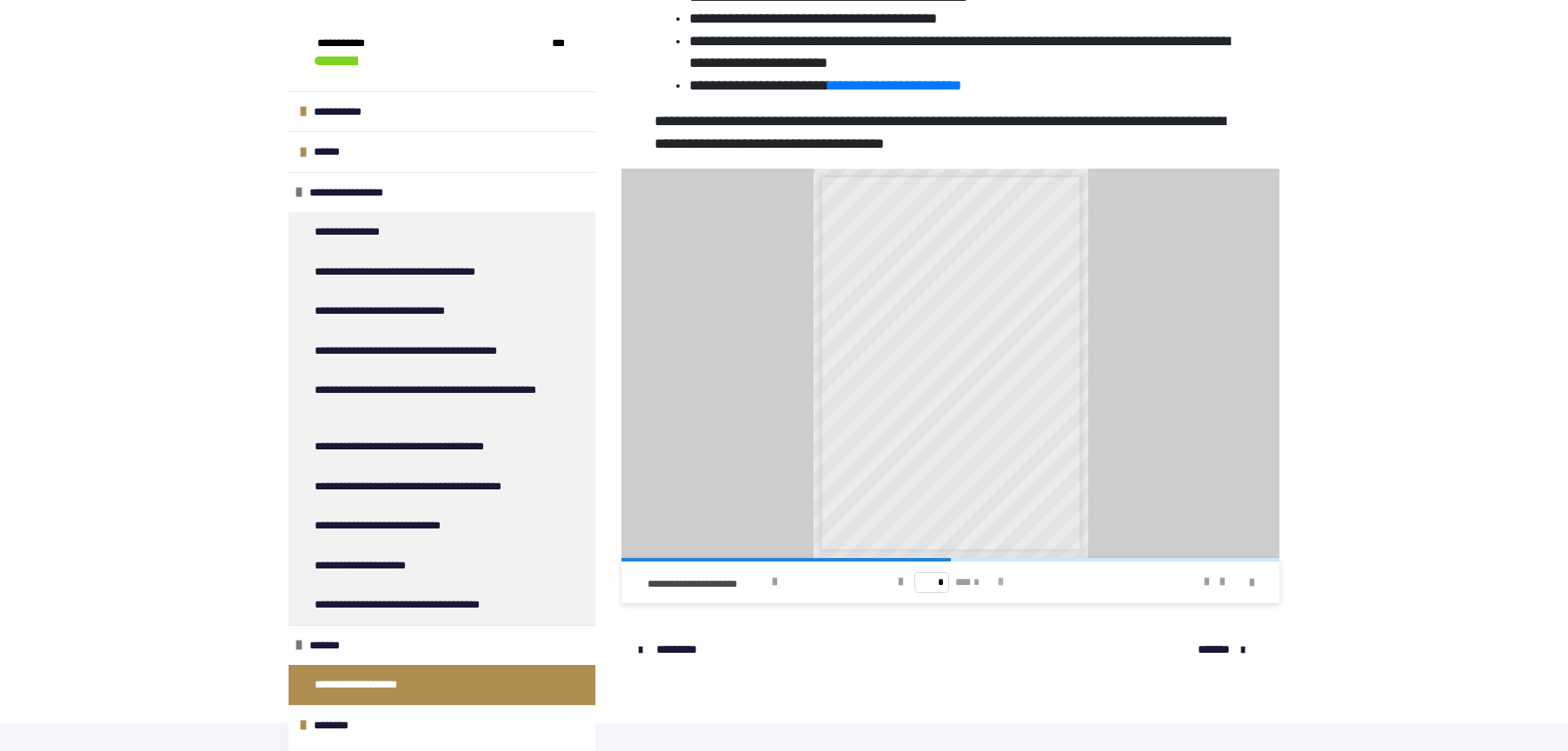 click at bounding box center (1000, 582) 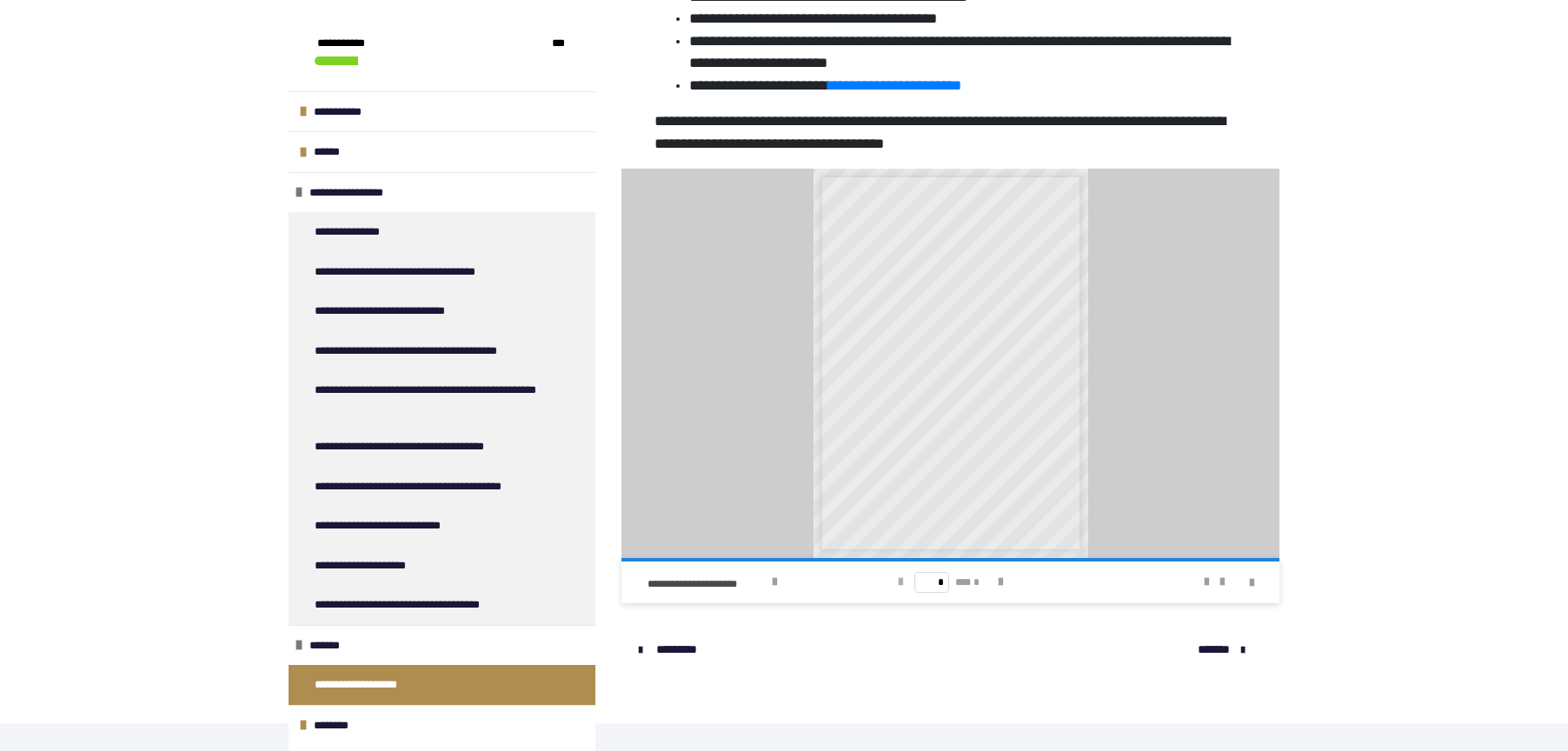 click at bounding box center (900, 582) 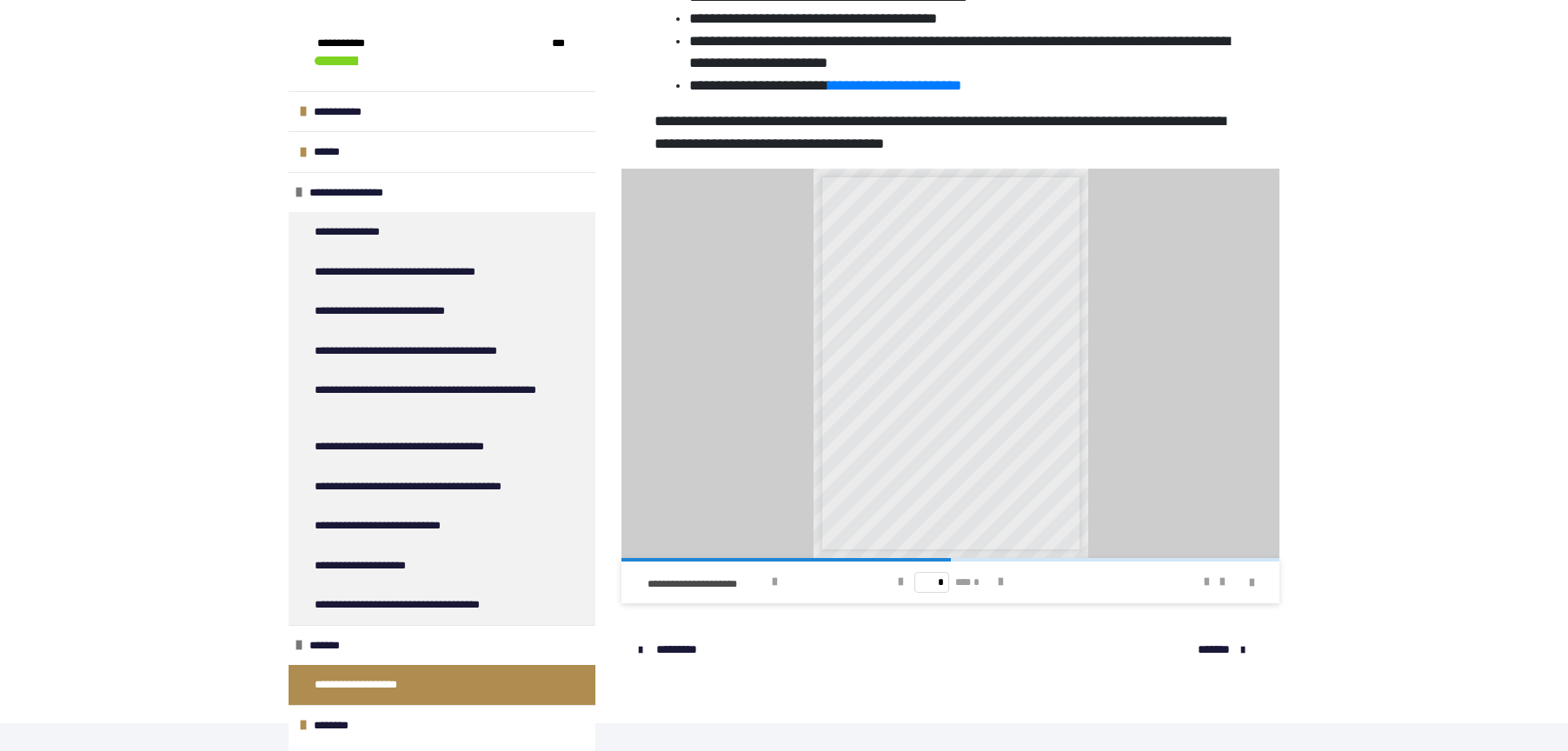 click on "**********" at bounding box center [784, 76] 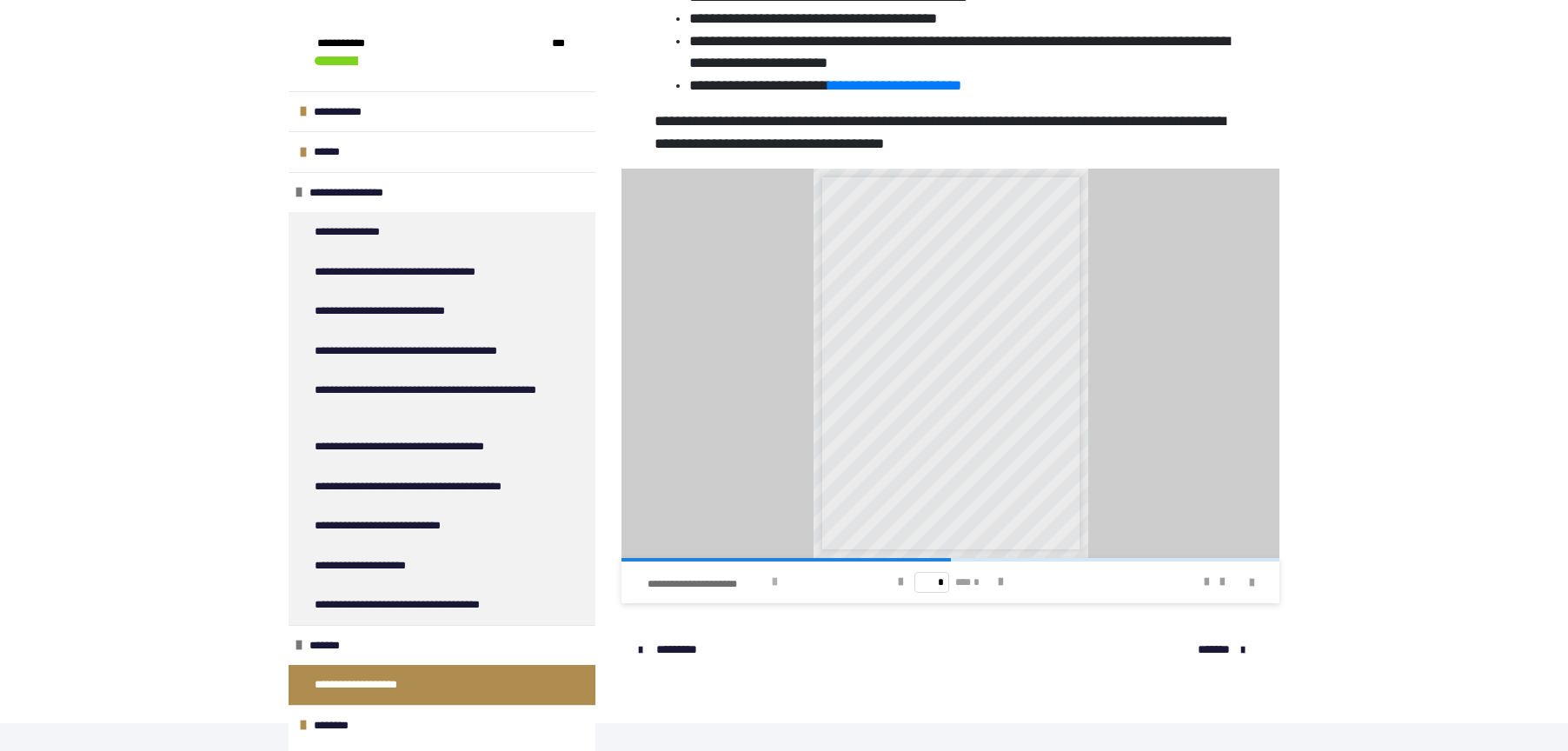 click on "**********" at bounding box center (707, 584) 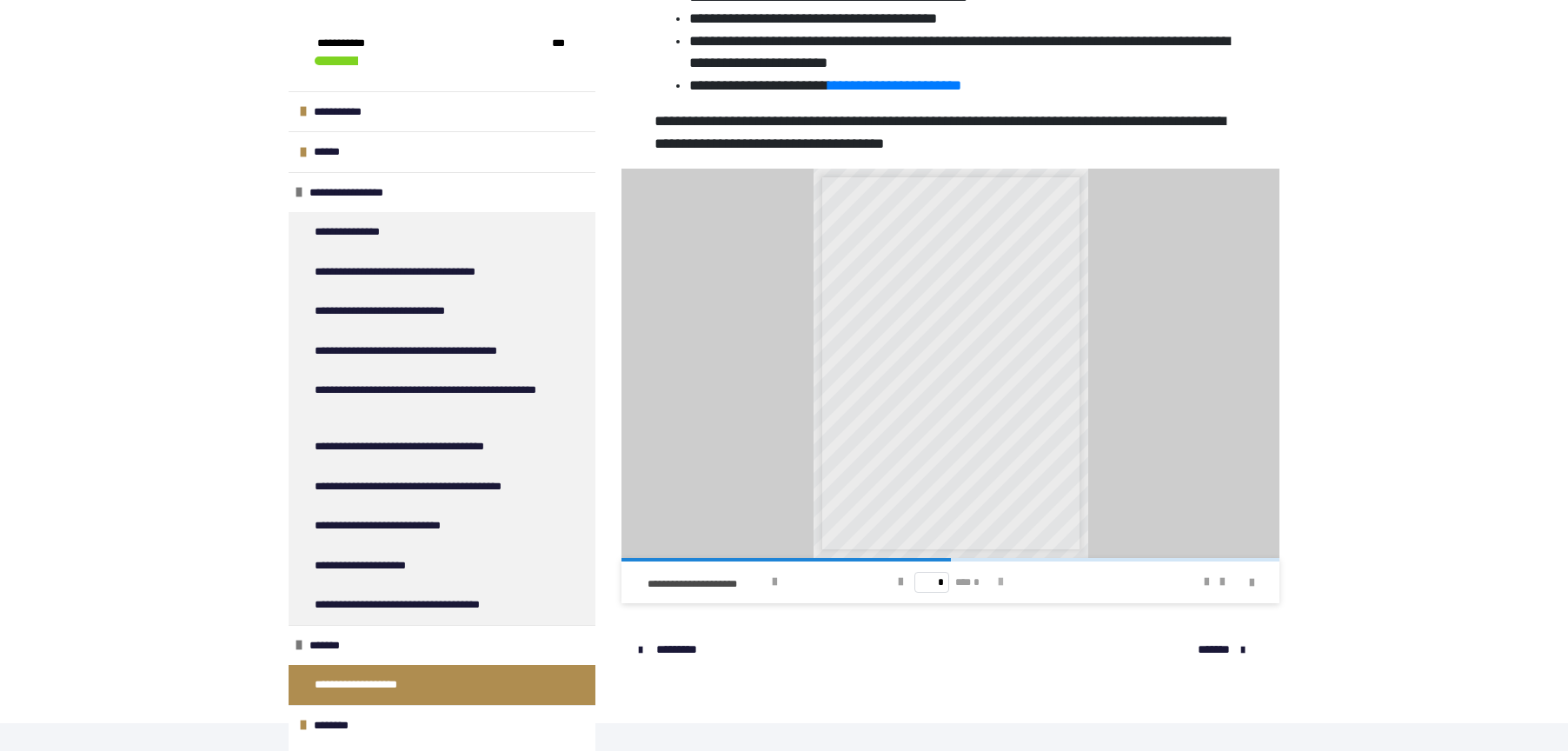 click at bounding box center [1000, 582] 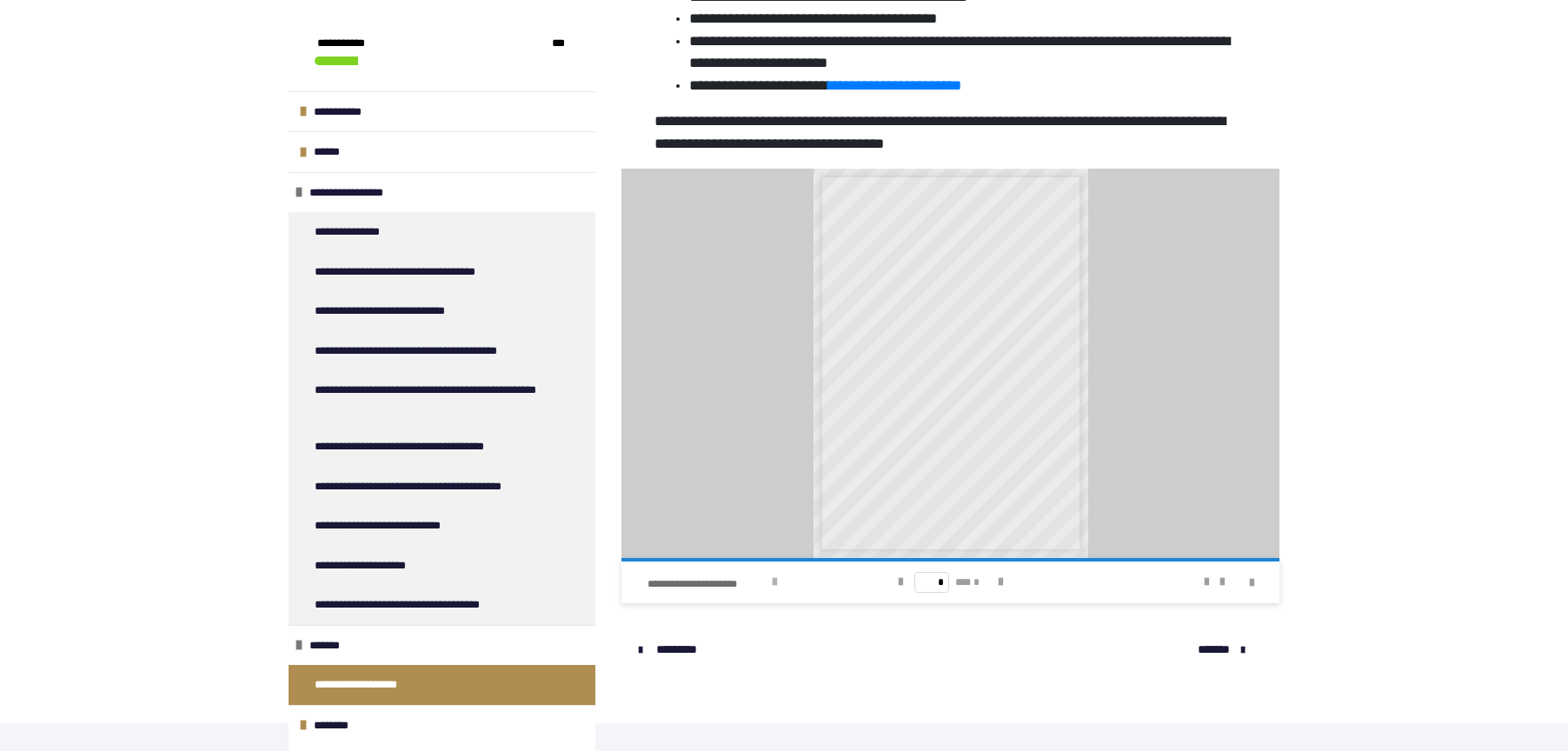 click at bounding box center (774, 582) 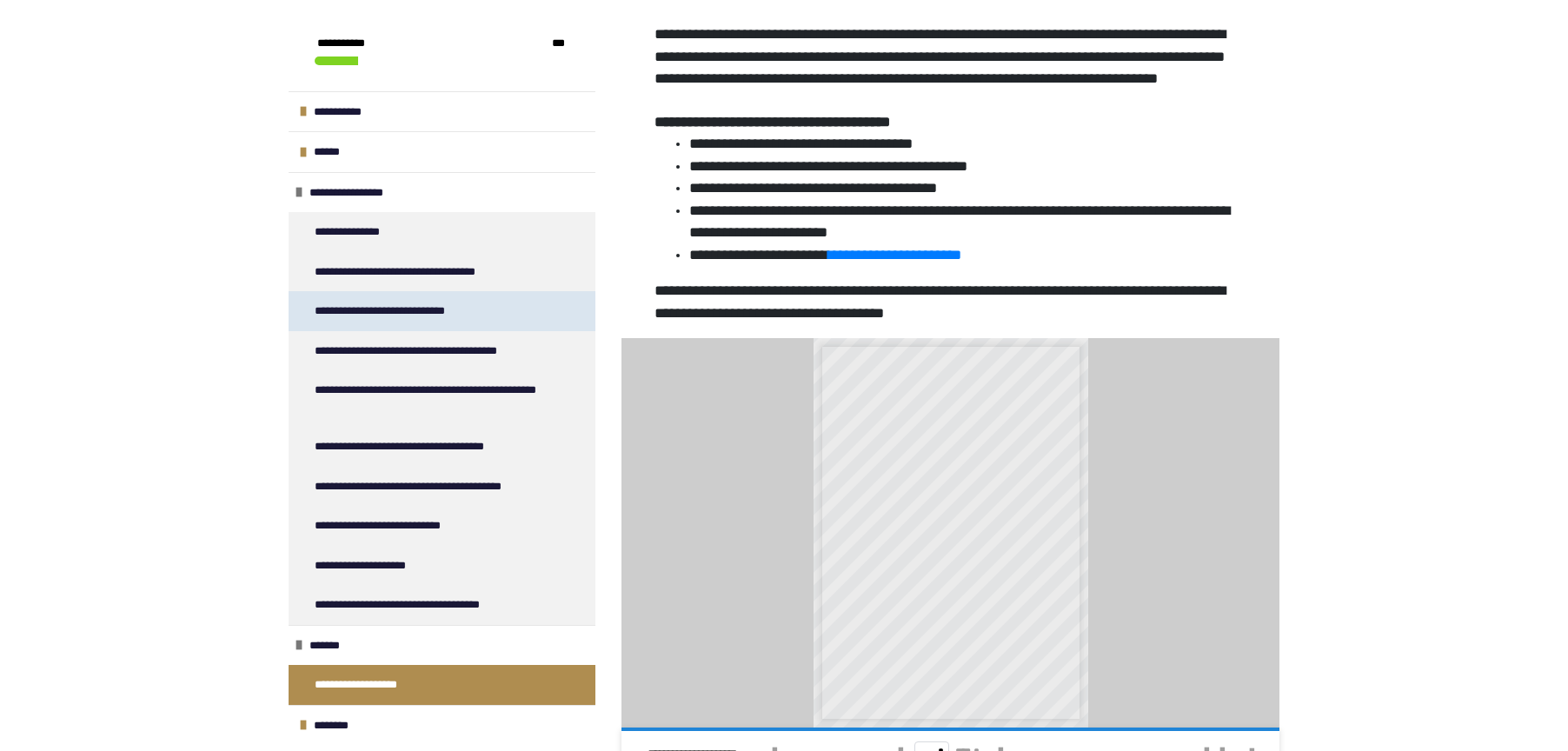 scroll, scrollTop: 395, scrollLeft: 0, axis: vertical 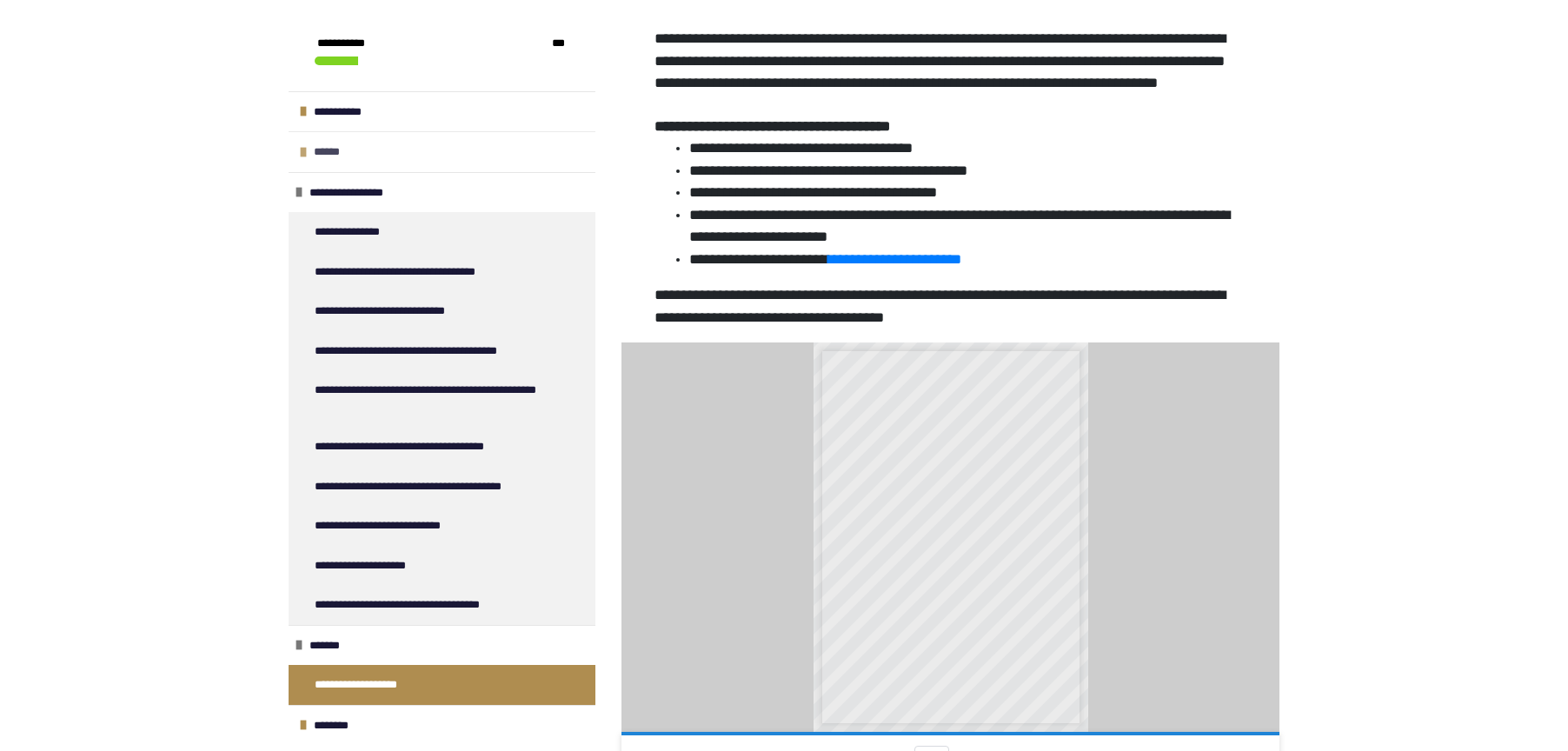 click on "******" at bounding box center (333, 152) 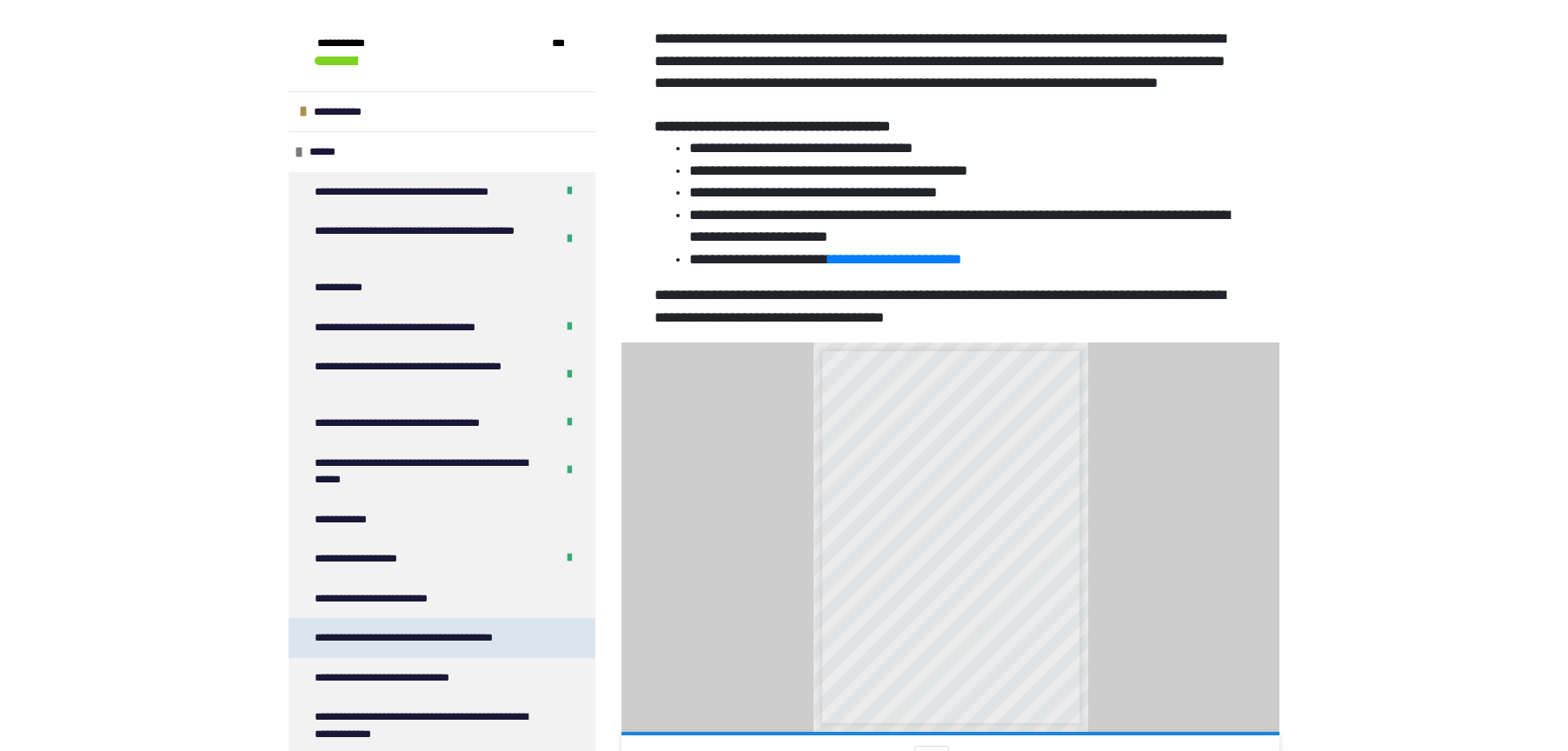 click on "**********" at bounding box center [420, 638] 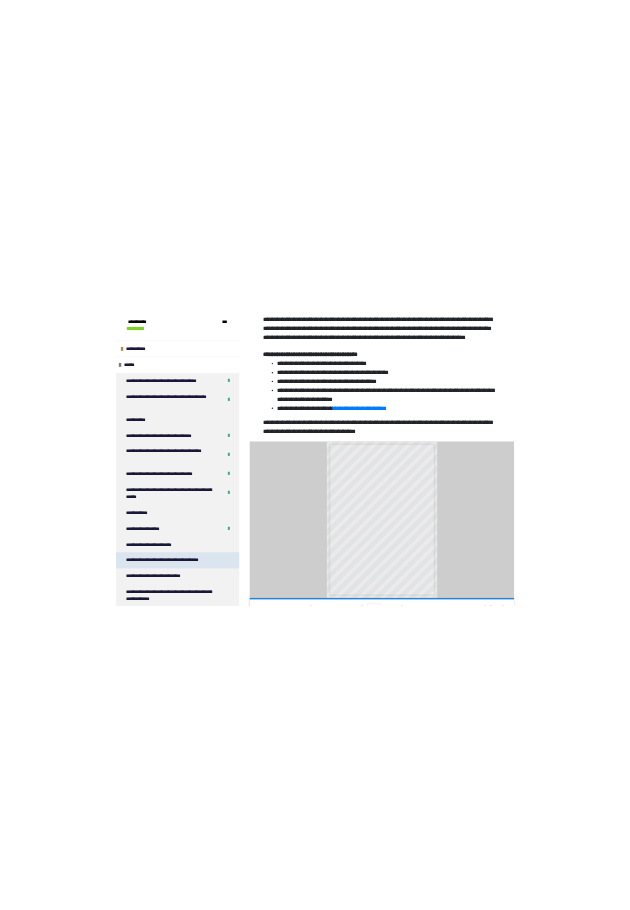 scroll, scrollTop: 270, scrollLeft: 0, axis: vertical 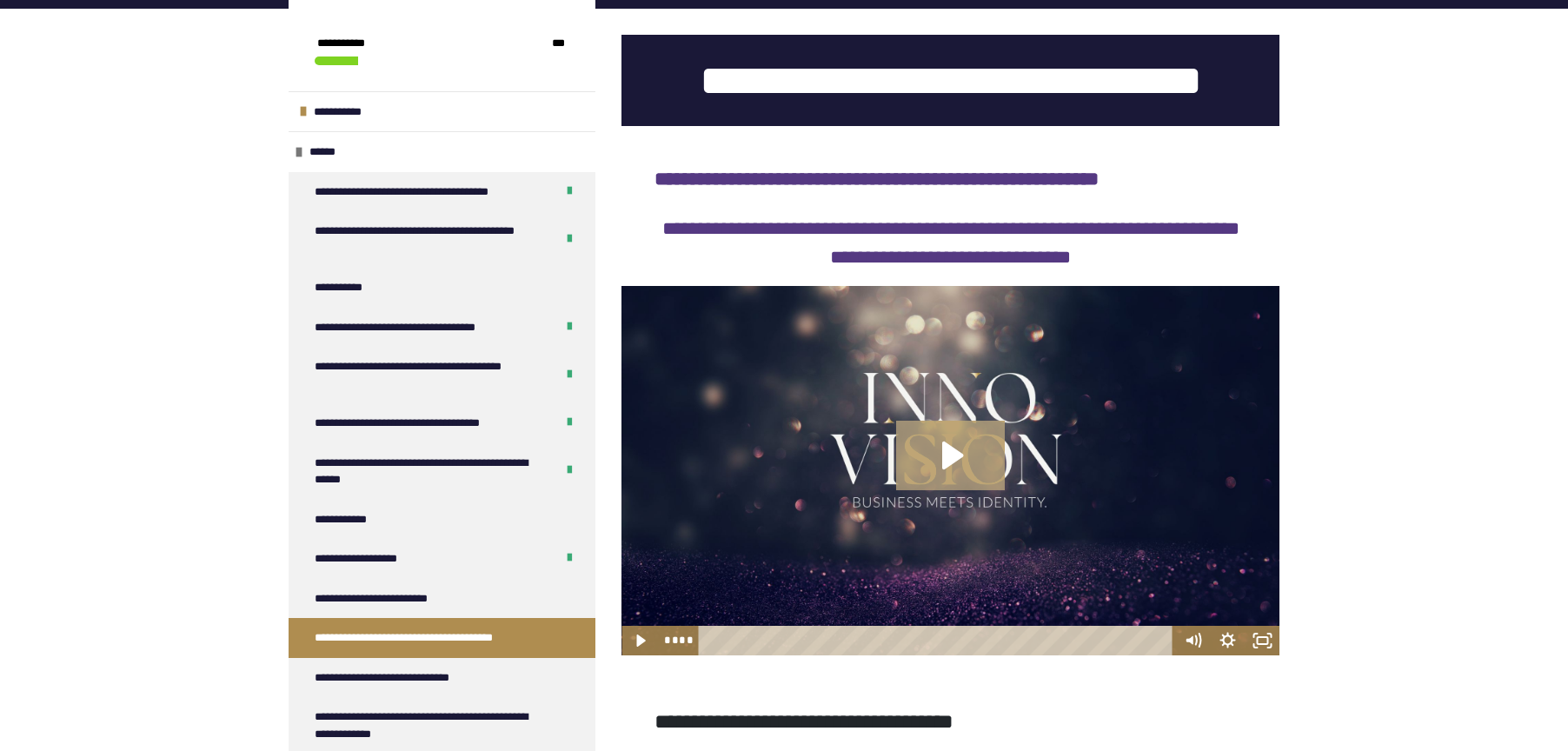 click 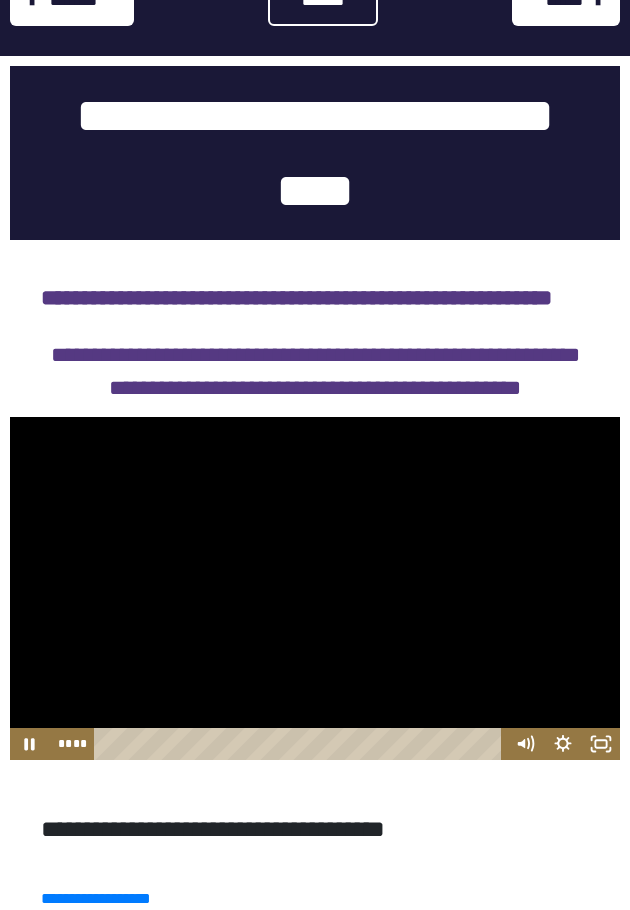 click at bounding box center [315, 588] 